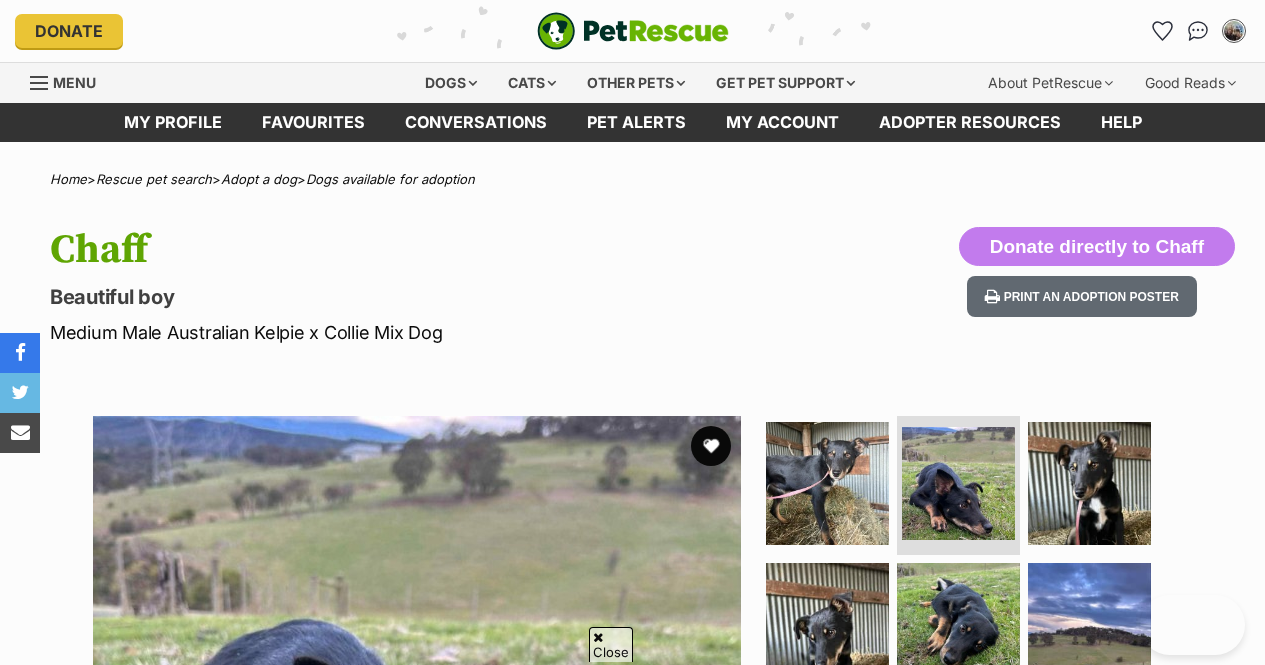 scroll, scrollTop: 1021, scrollLeft: 0, axis: vertical 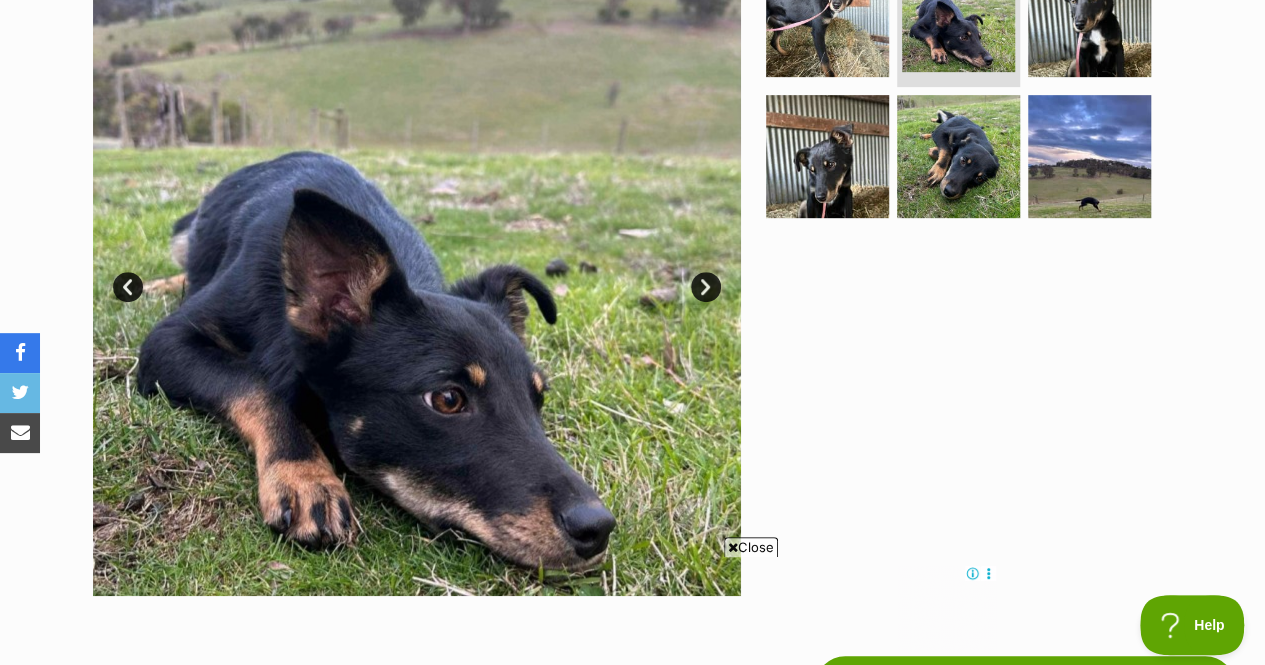 click on "Next" at bounding box center [706, 287] 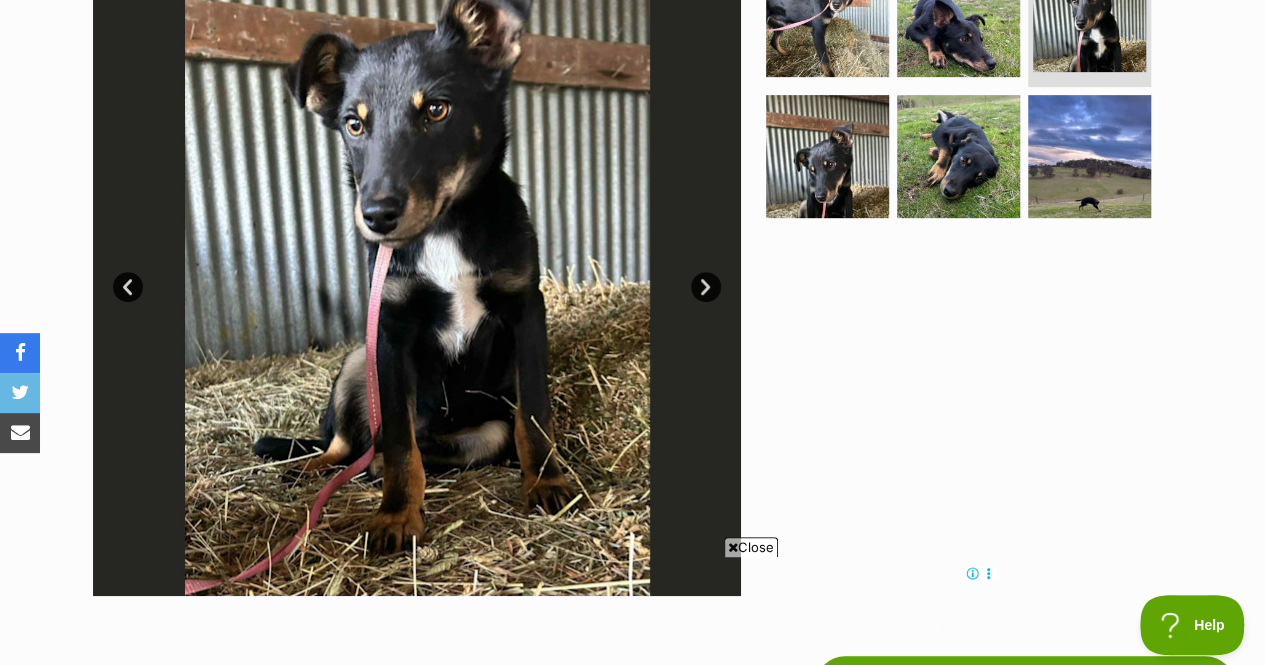scroll, scrollTop: 0, scrollLeft: 0, axis: both 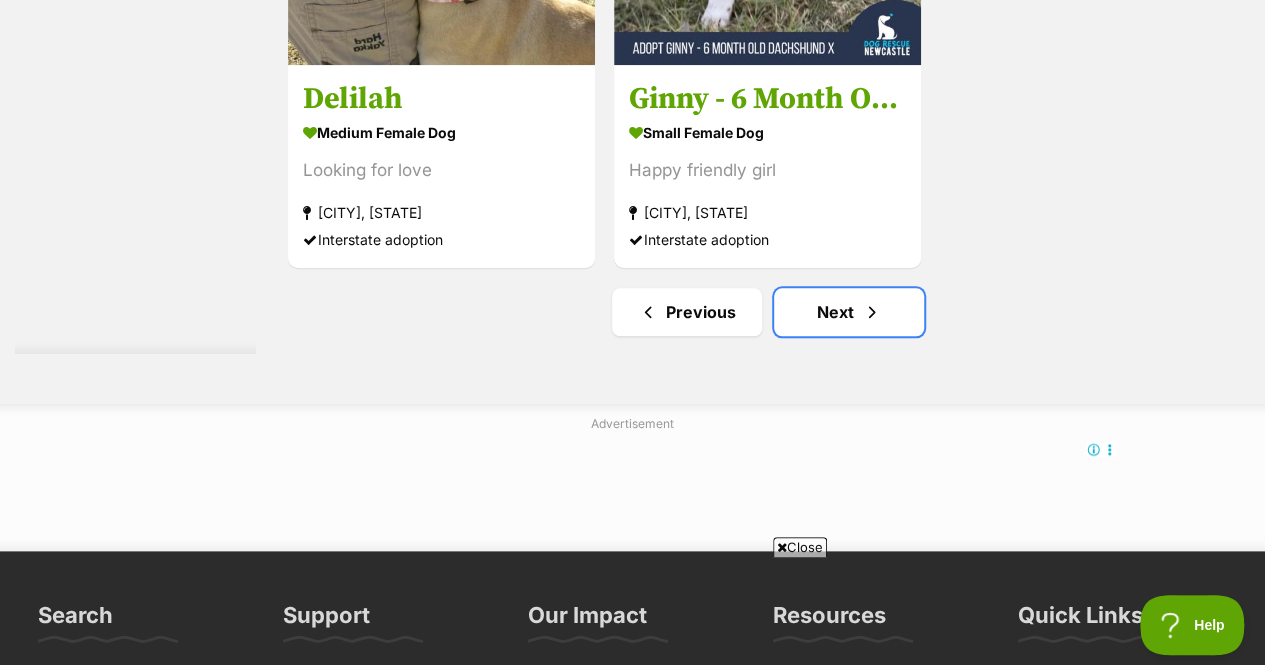 click at bounding box center (872, 312) 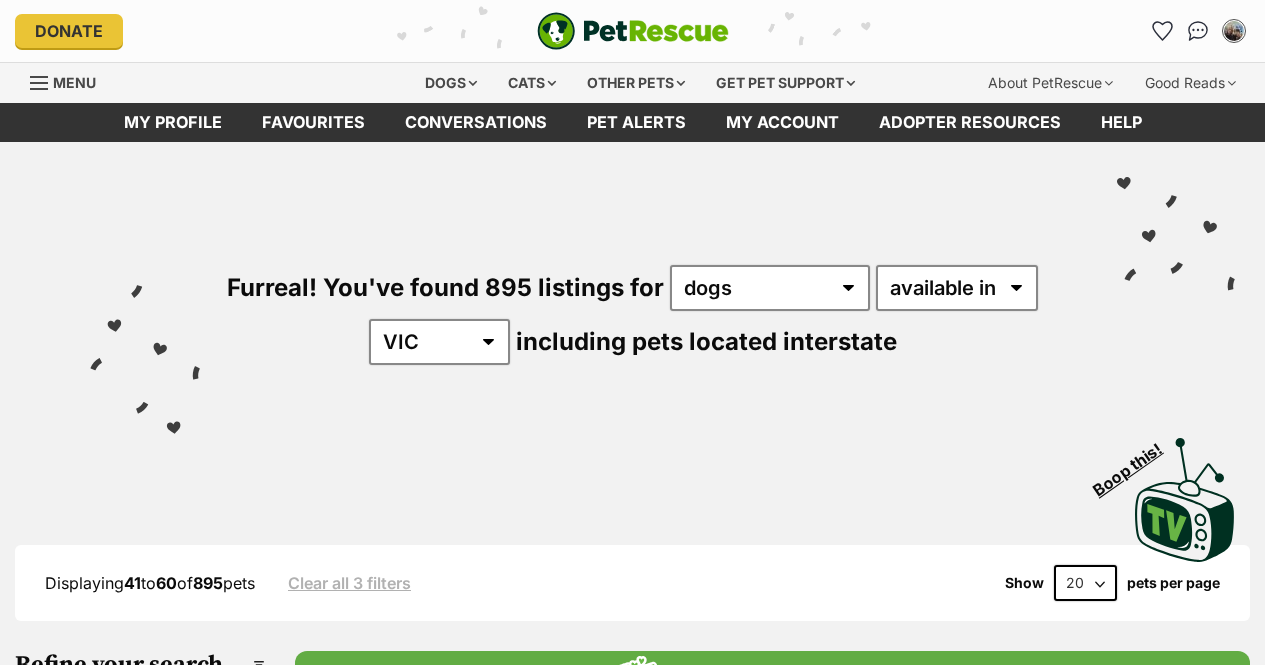 click on "[CITY], [STATE]
any type of pet
cats
dogs
other pets
available in
located in
[COUNTRY]
ACT
NSW
NT
QLD
SA
TAS
VIC
WA
including pets located interstate" at bounding box center (632, 281) 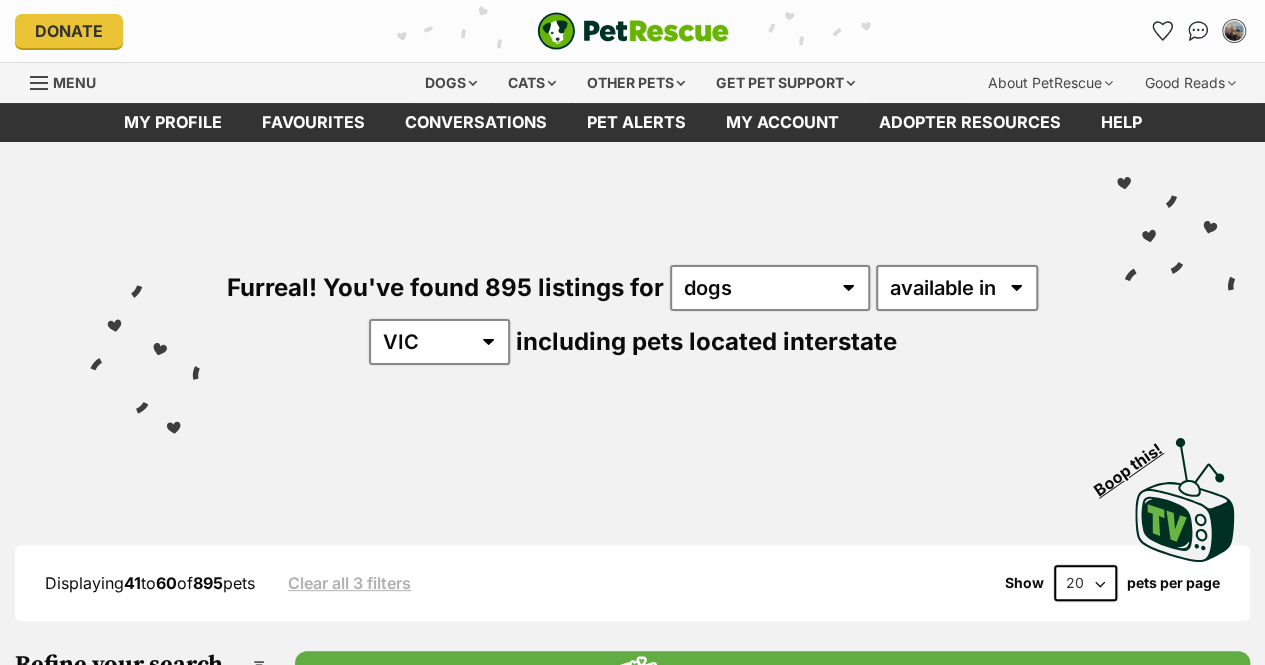 scroll, scrollTop: 0, scrollLeft: 0, axis: both 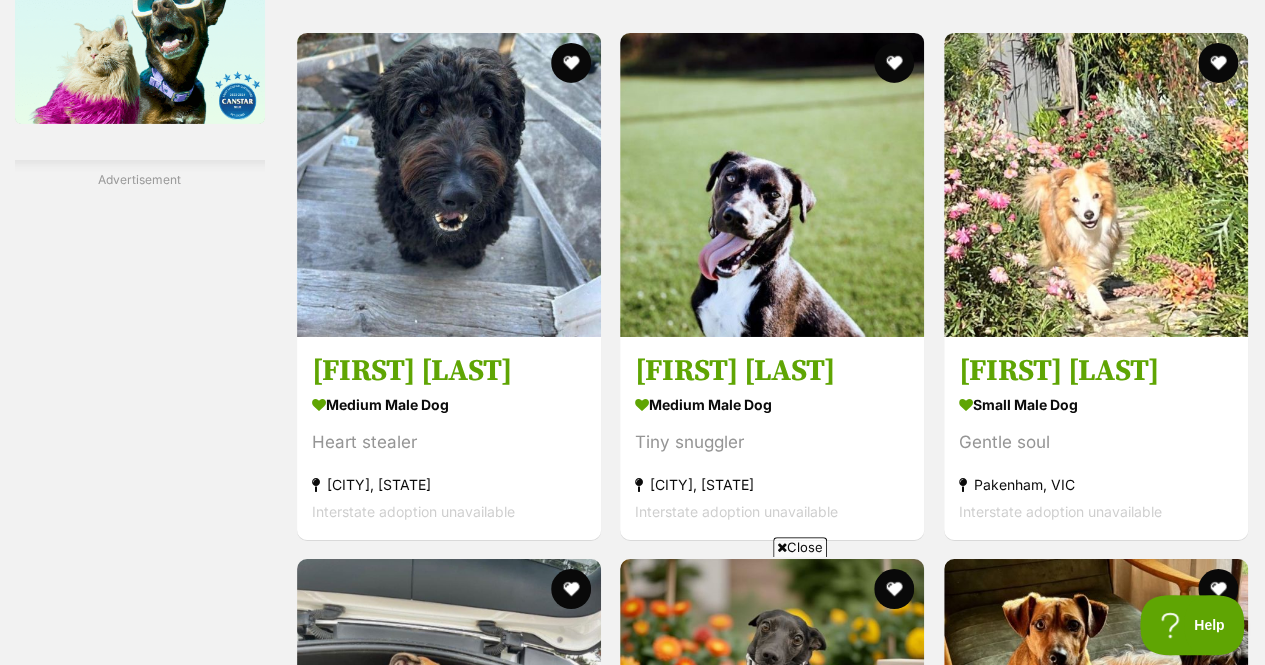 click at bounding box center (1096, 185) 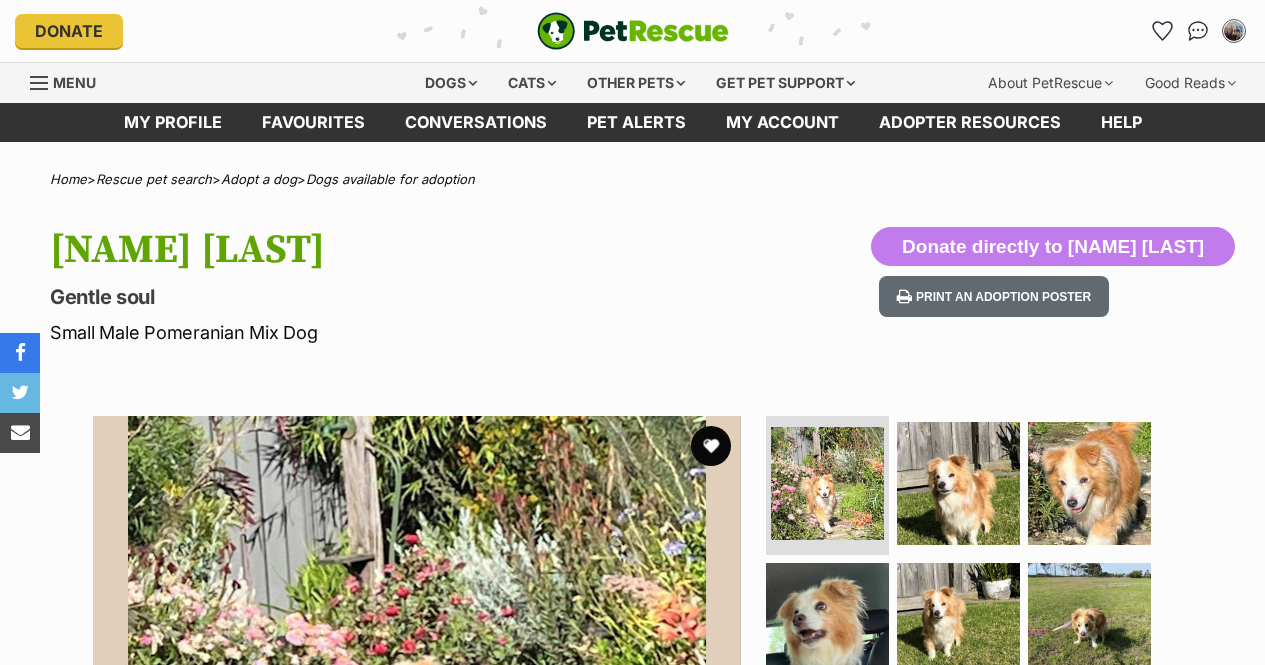 scroll, scrollTop: 0, scrollLeft: 0, axis: both 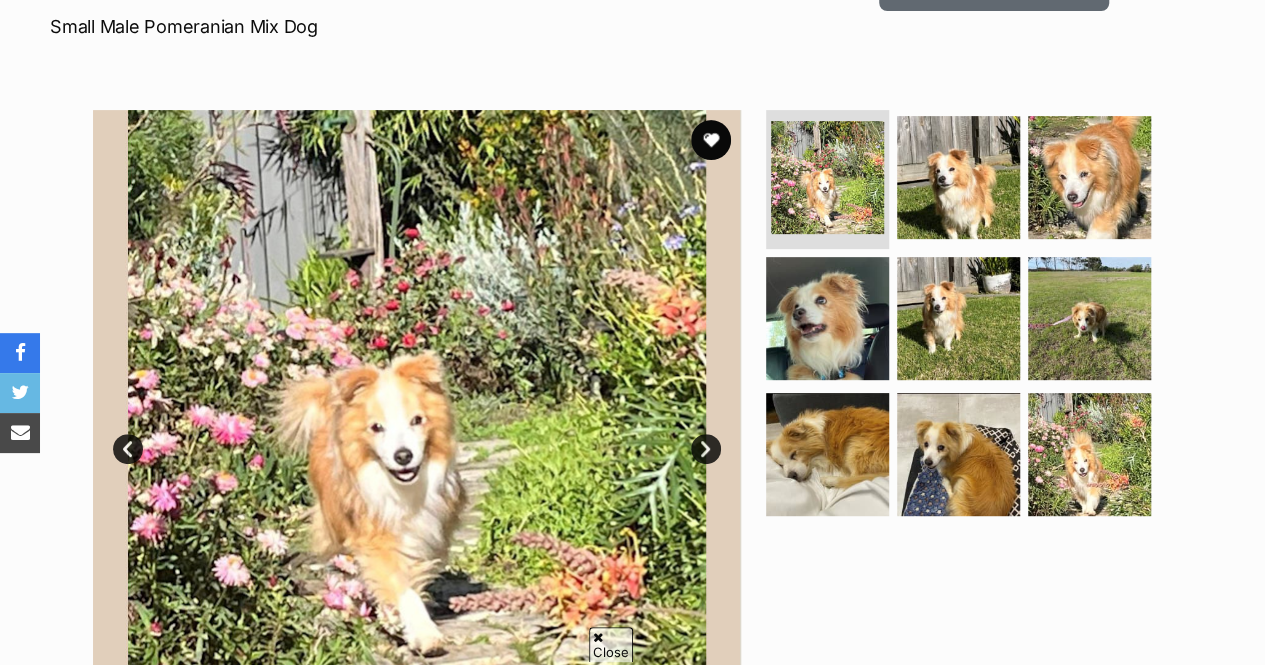 click on "Next" at bounding box center [706, 449] 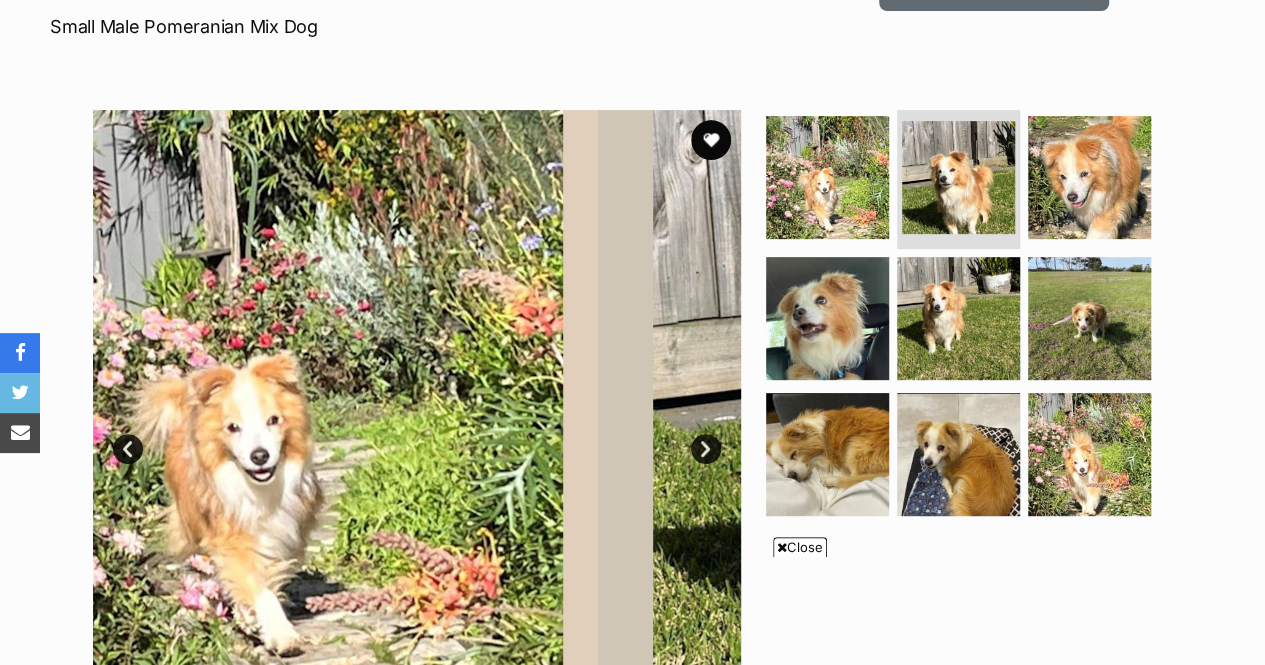 scroll, scrollTop: 0, scrollLeft: 0, axis: both 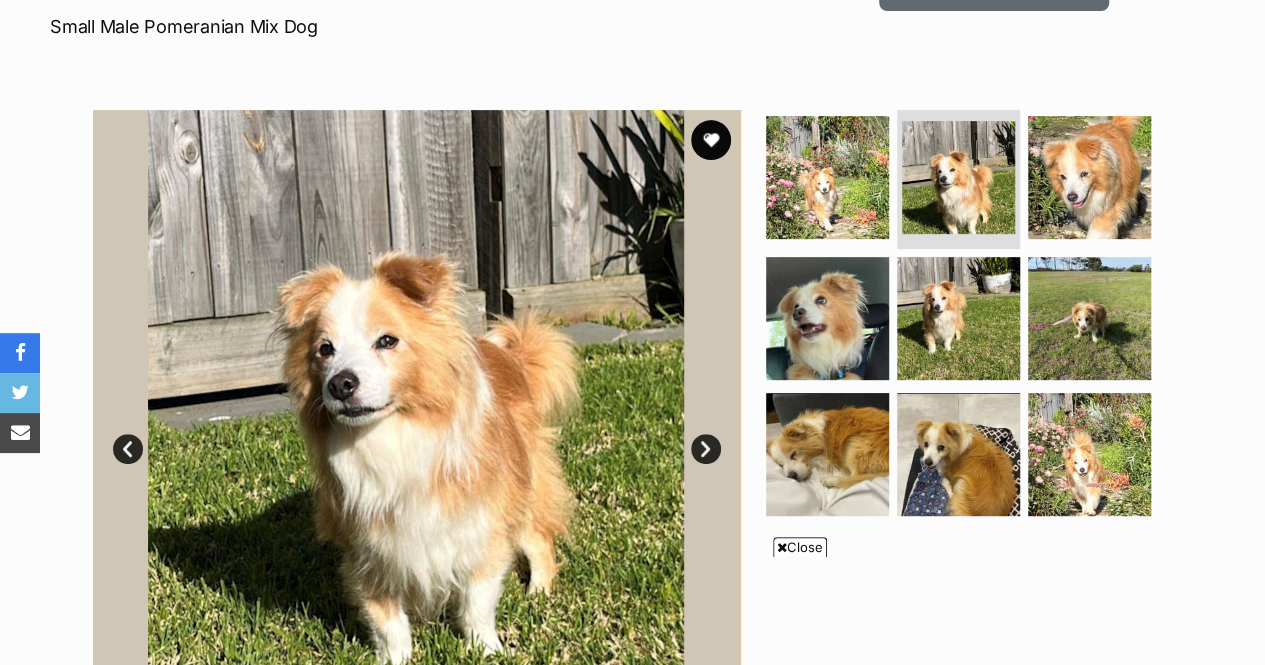 click on "Next" at bounding box center [706, 449] 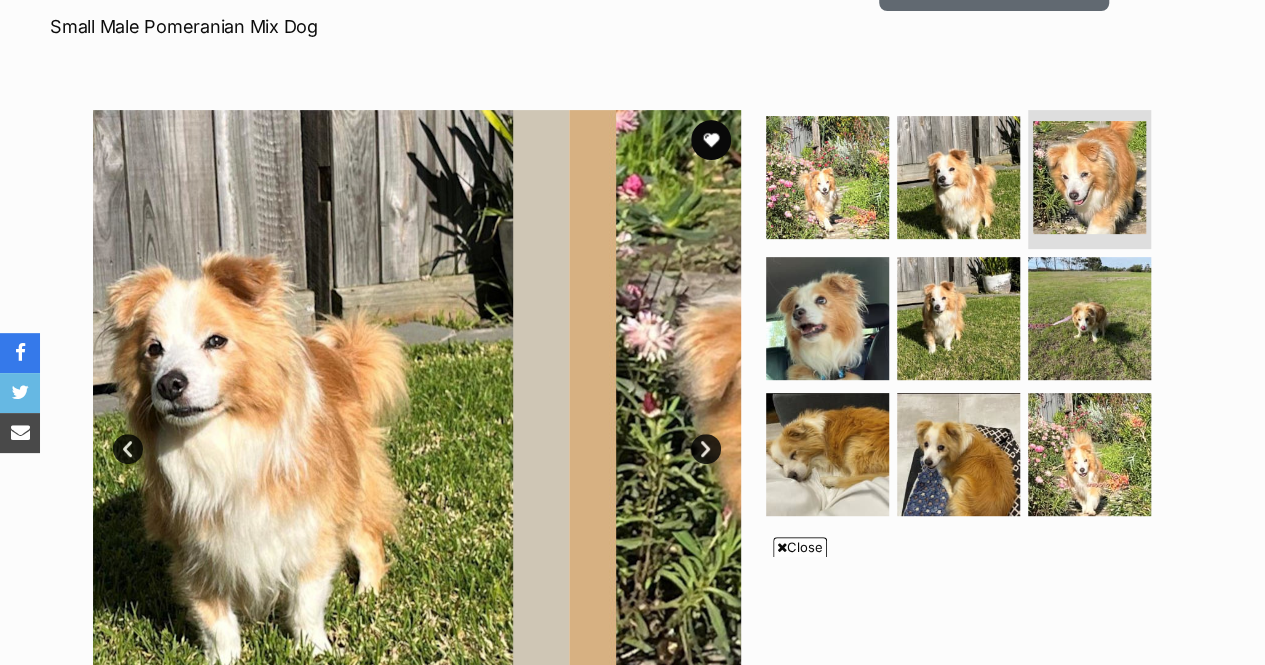 scroll, scrollTop: 0, scrollLeft: 0, axis: both 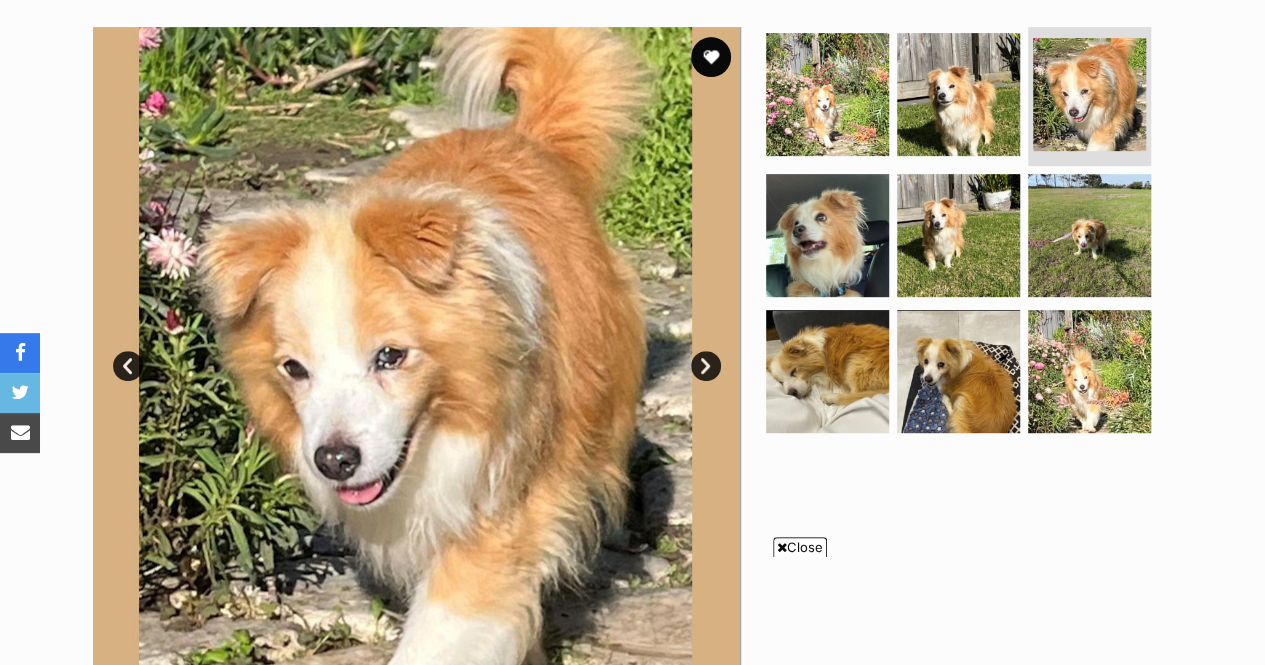 click on "Next" at bounding box center [706, 366] 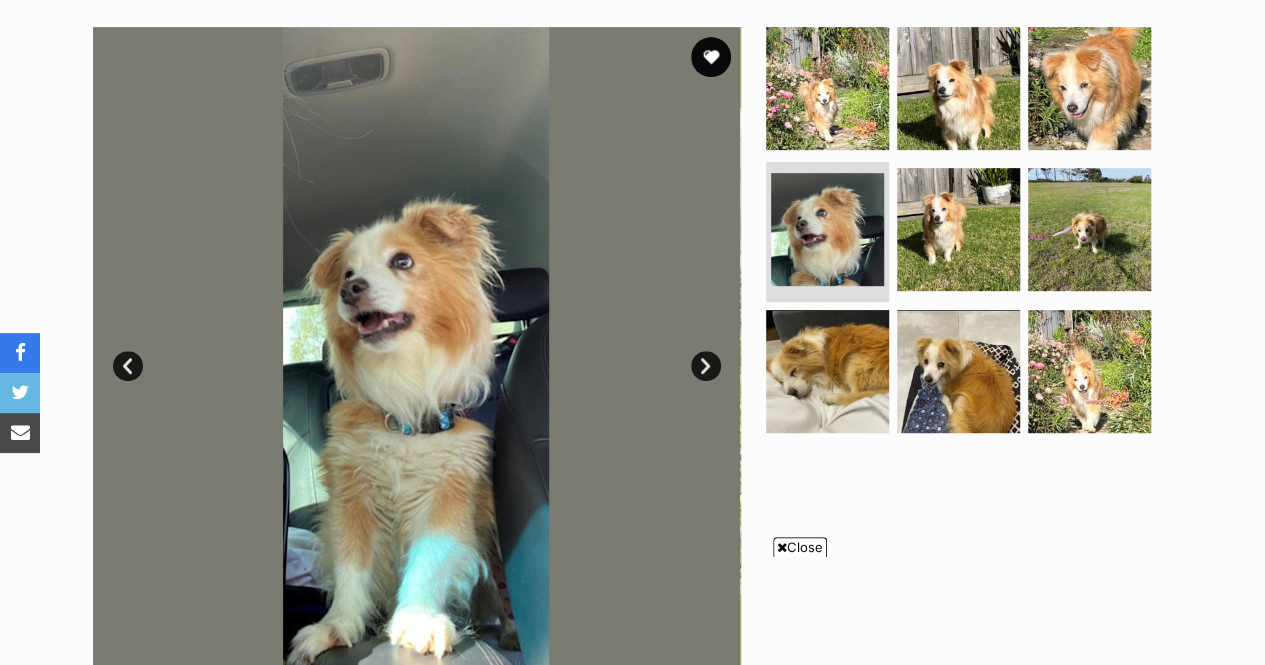 click on "Next" at bounding box center (706, 366) 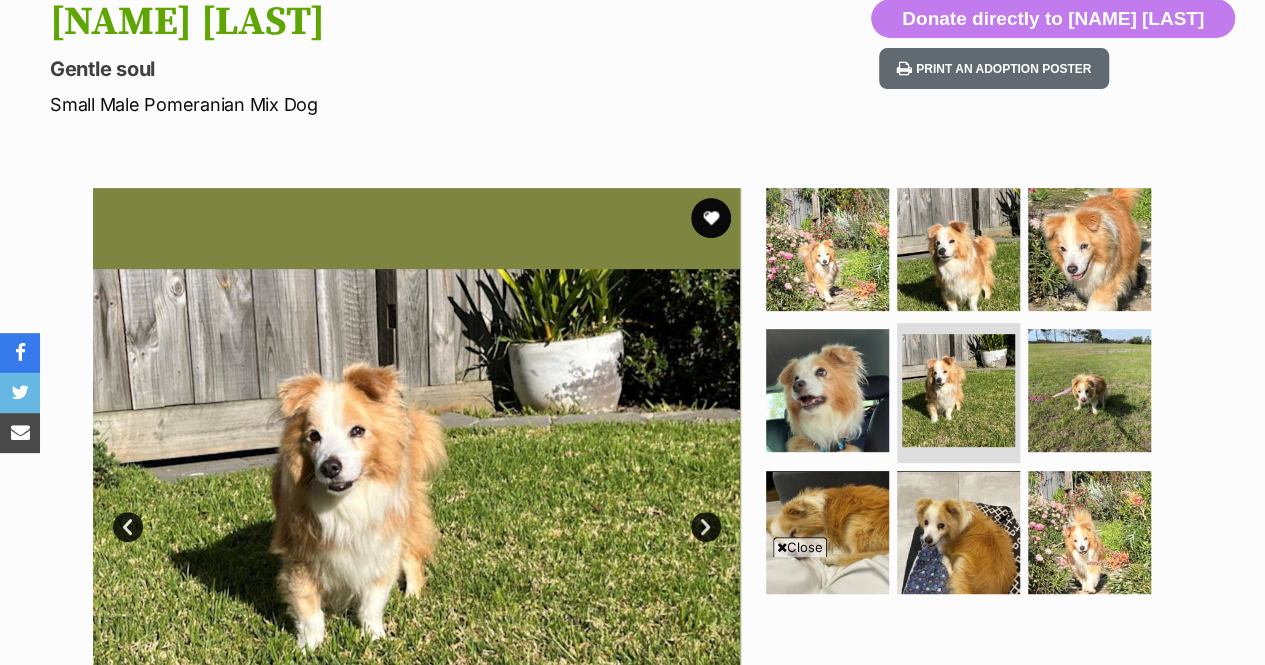 scroll, scrollTop: 0, scrollLeft: 0, axis: both 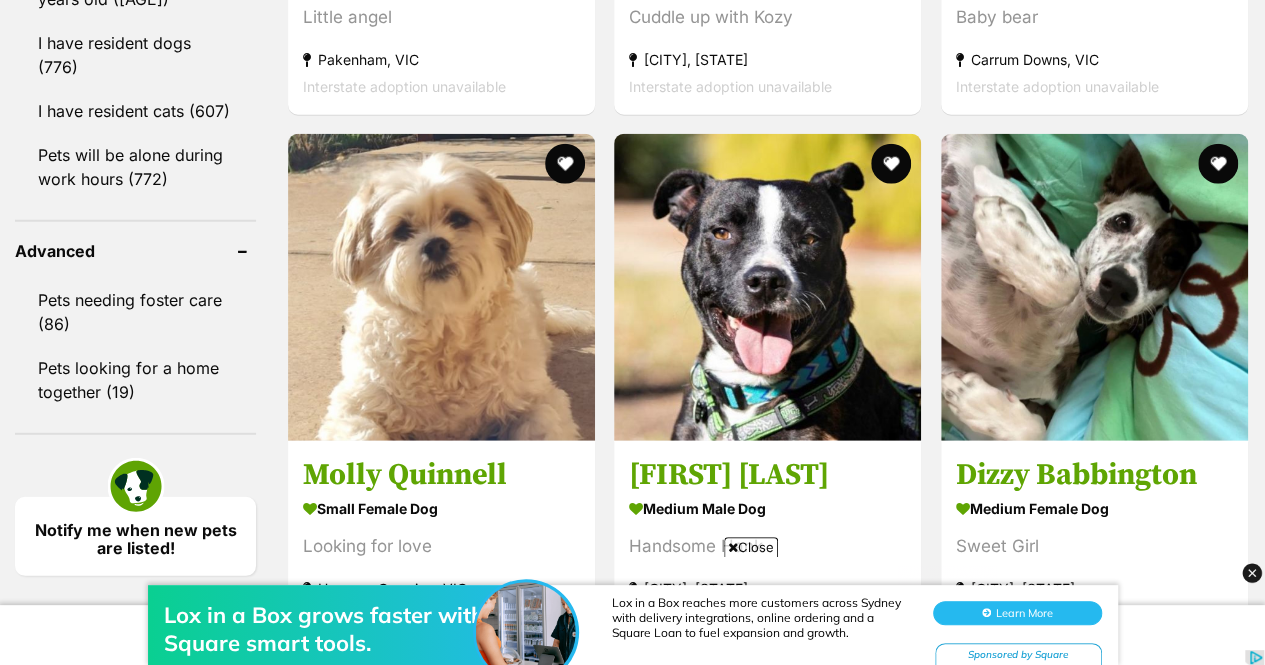click at bounding box center (1094, 287) 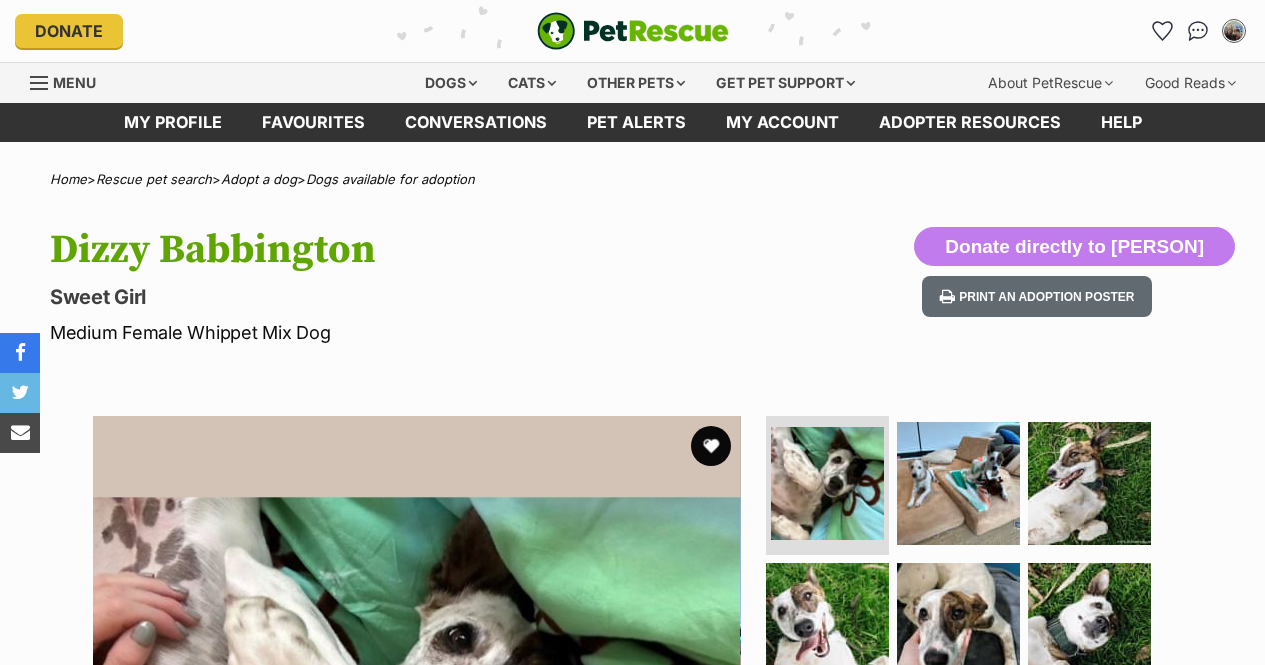 scroll, scrollTop: 0, scrollLeft: 0, axis: both 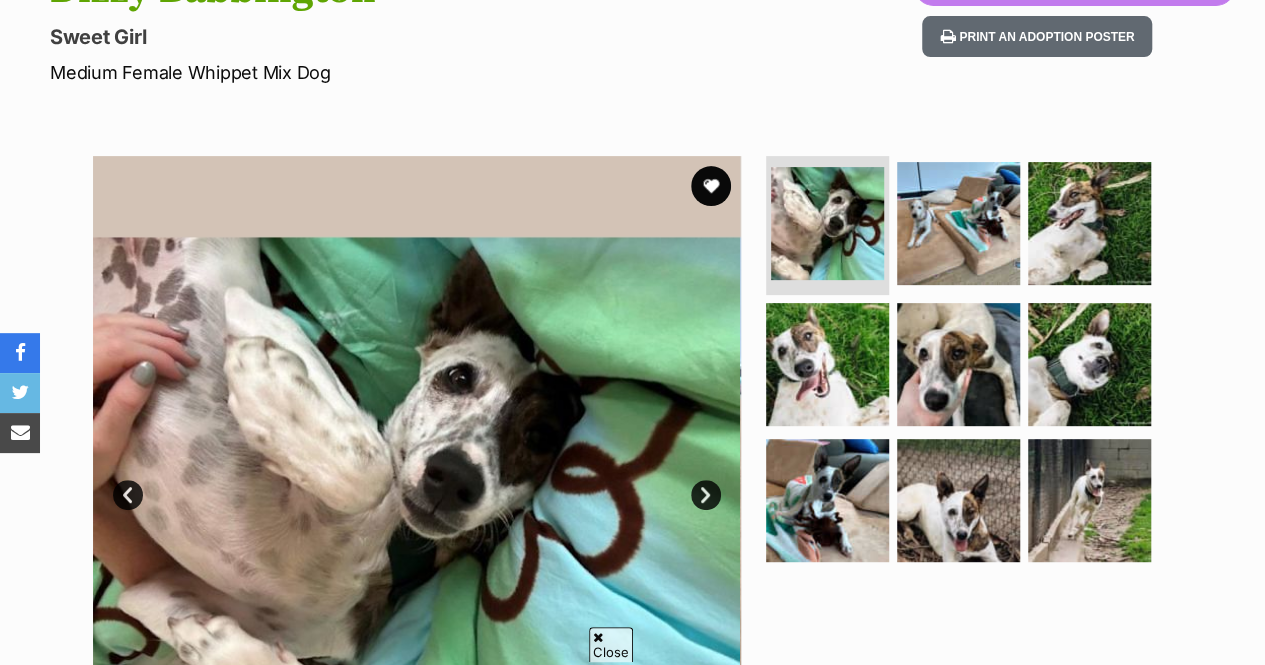 click on "Next" at bounding box center (706, 495) 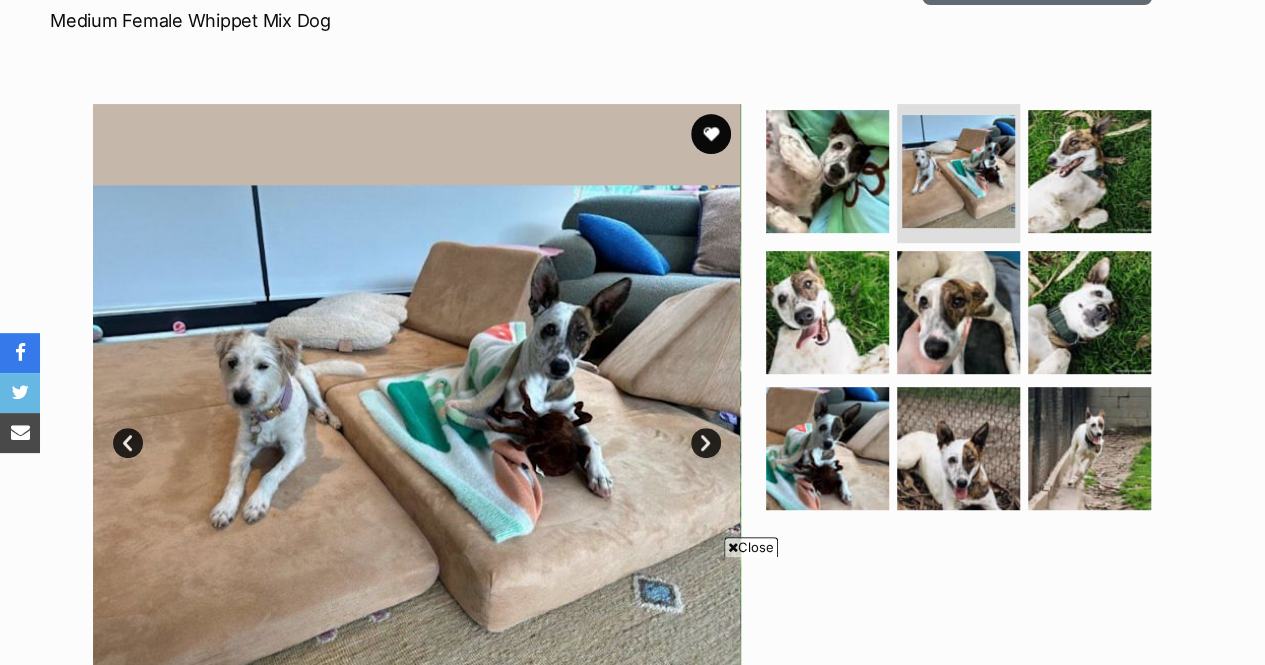 scroll, scrollTop: 0, scrollLeft: 0, axis: both 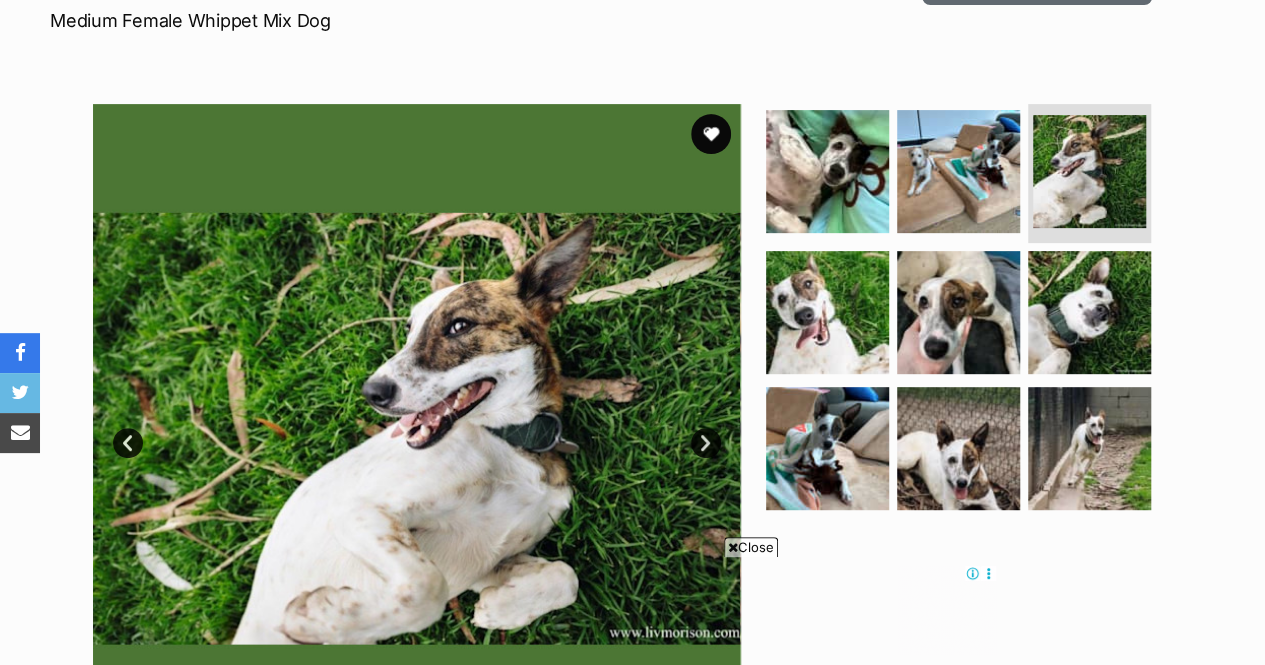 click on "Next" at bounding box center (706, 443) 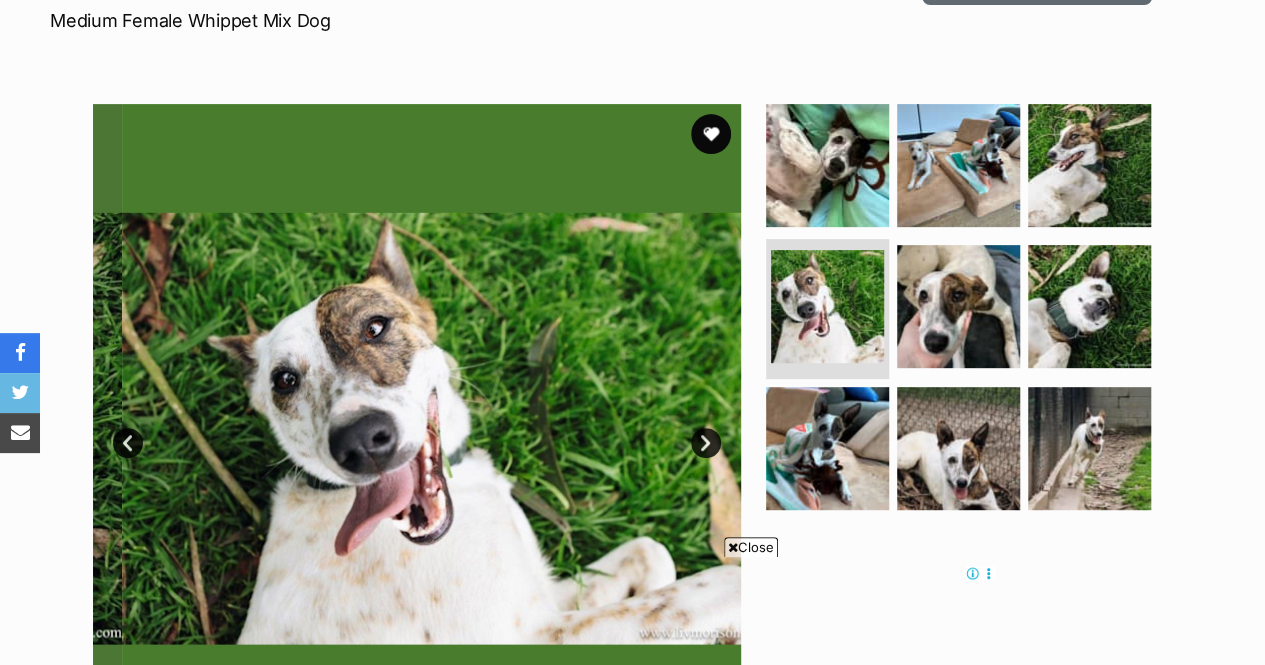scroll, scrollTop: 0, scrollLeft: 0, axis: both 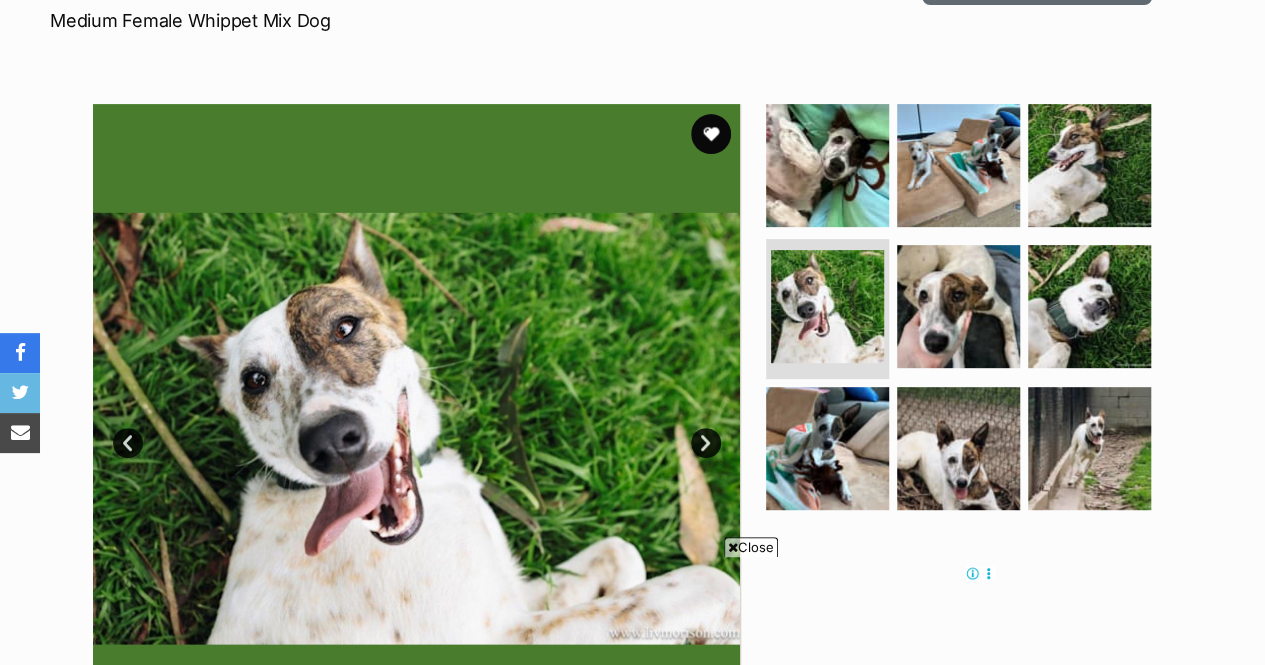 click on "Next" at bounding box center [706, 443] 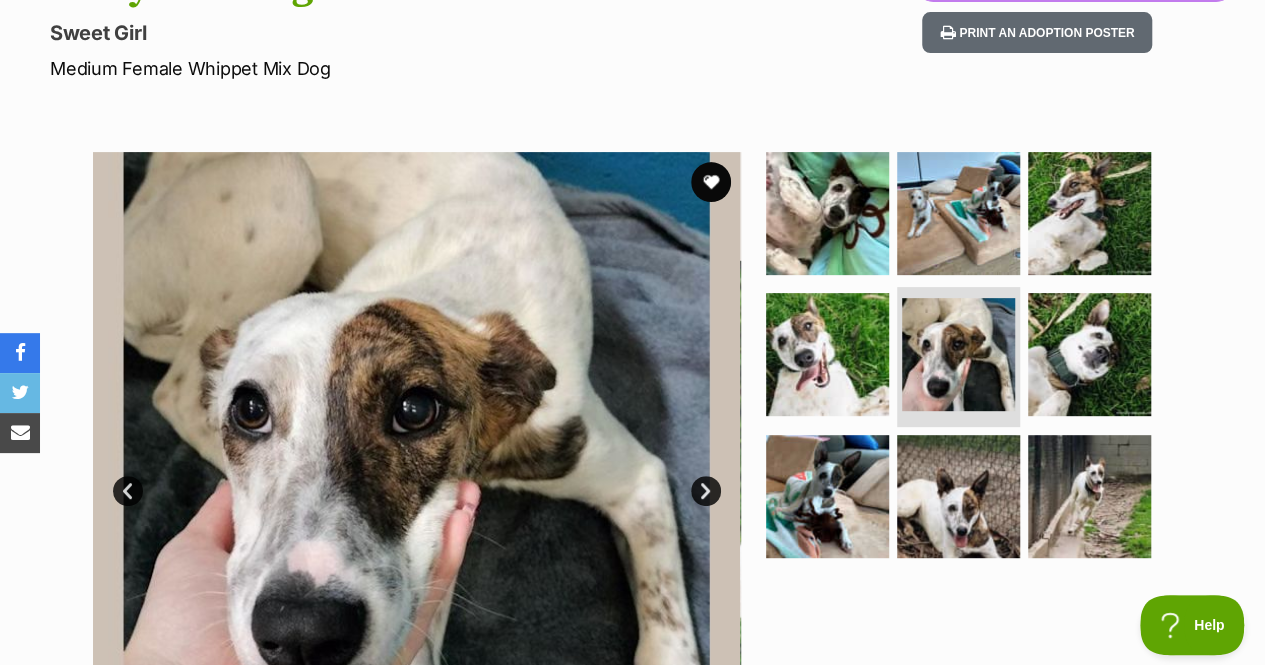scroll, scrollTop: 0, scrollLeft: 0, axis: both 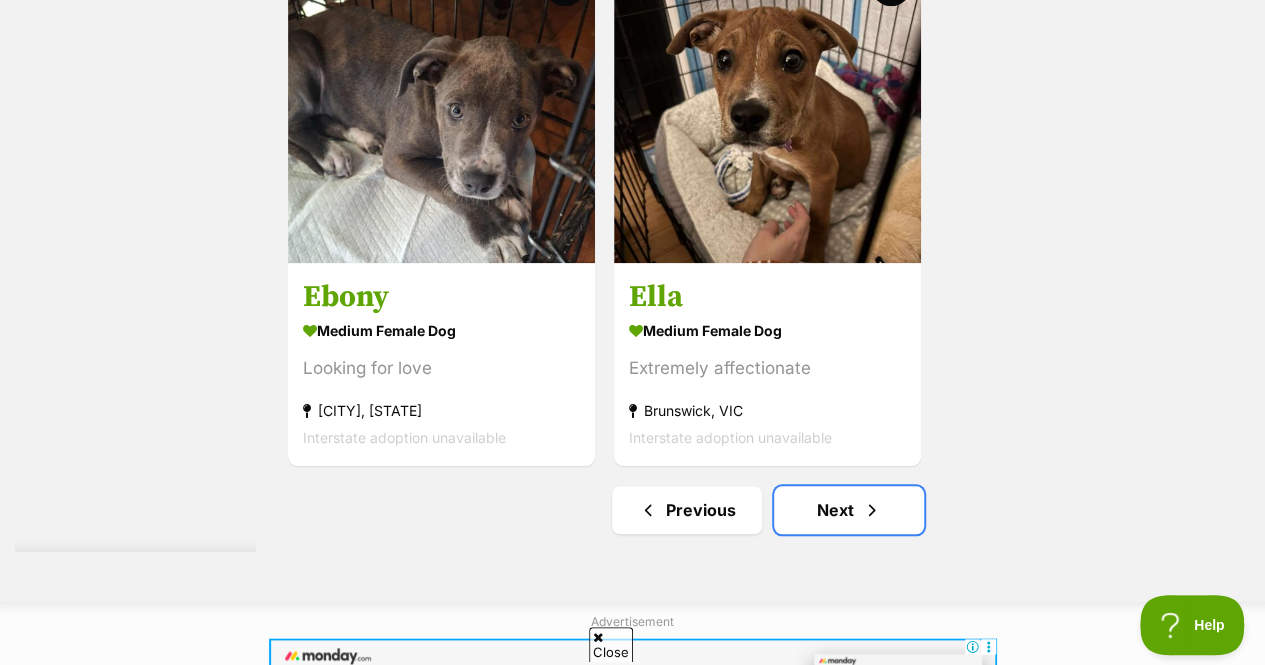click on "Next" at bounding box center [849, 510] 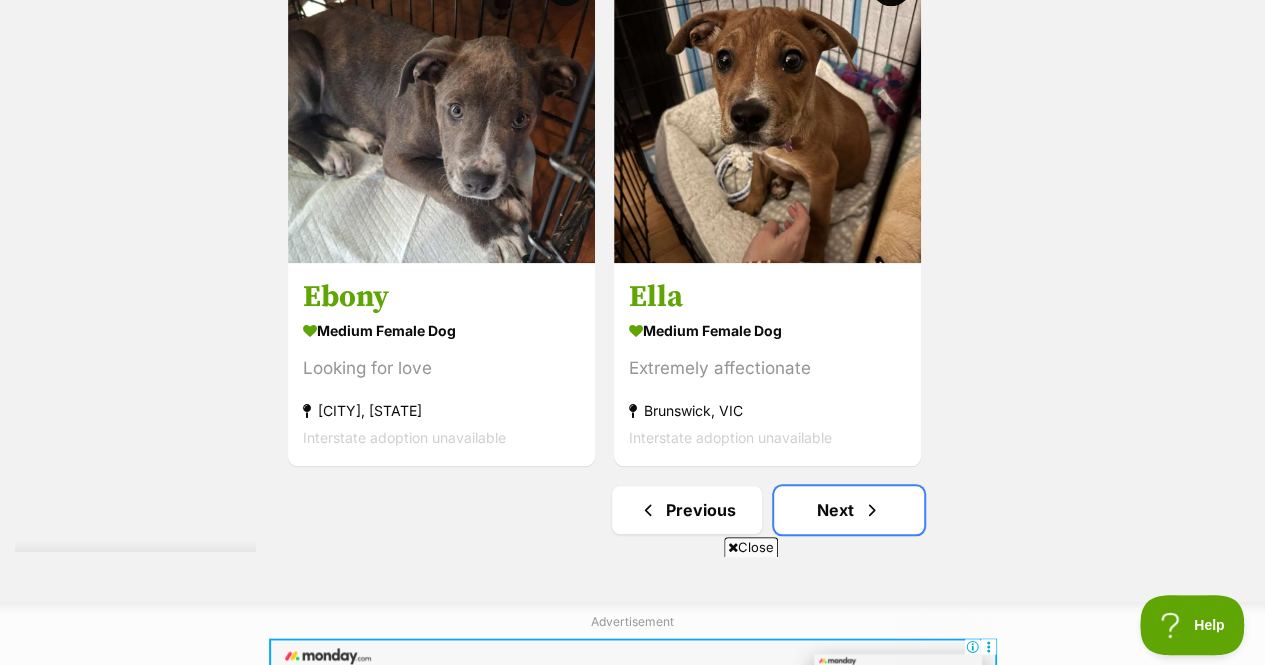 scroll, scrollTop: 0, scrollLeft: 0, axis: both 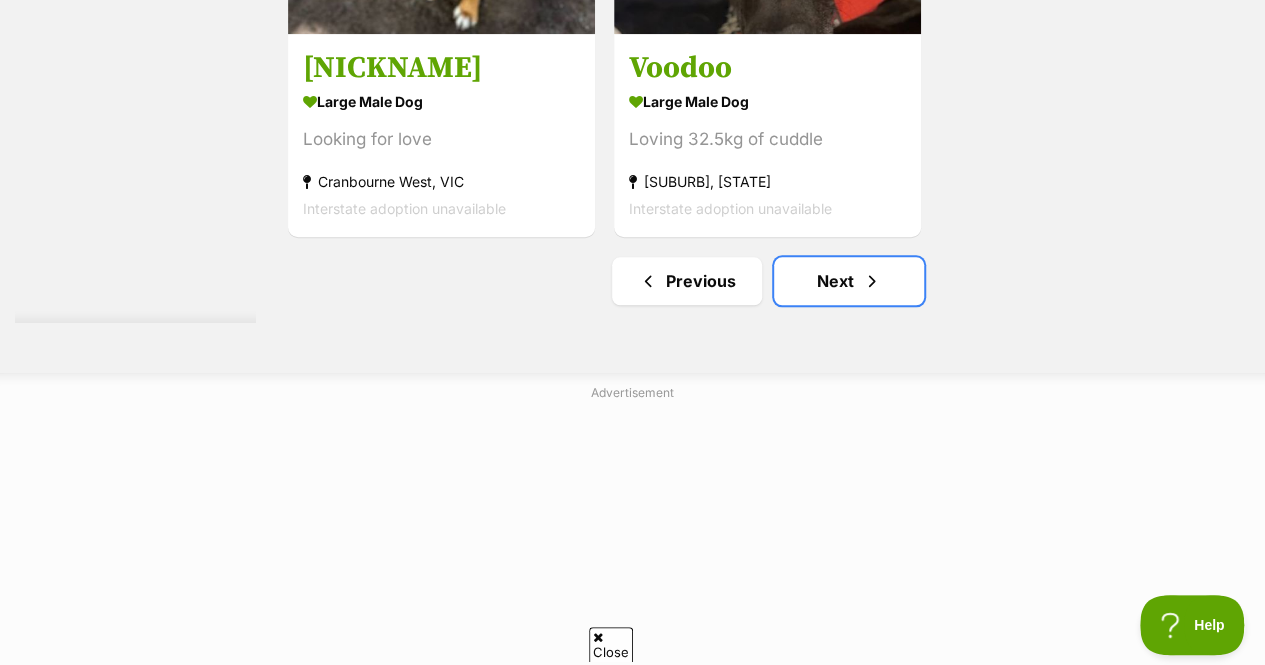 click at bounding box center [872, 281] 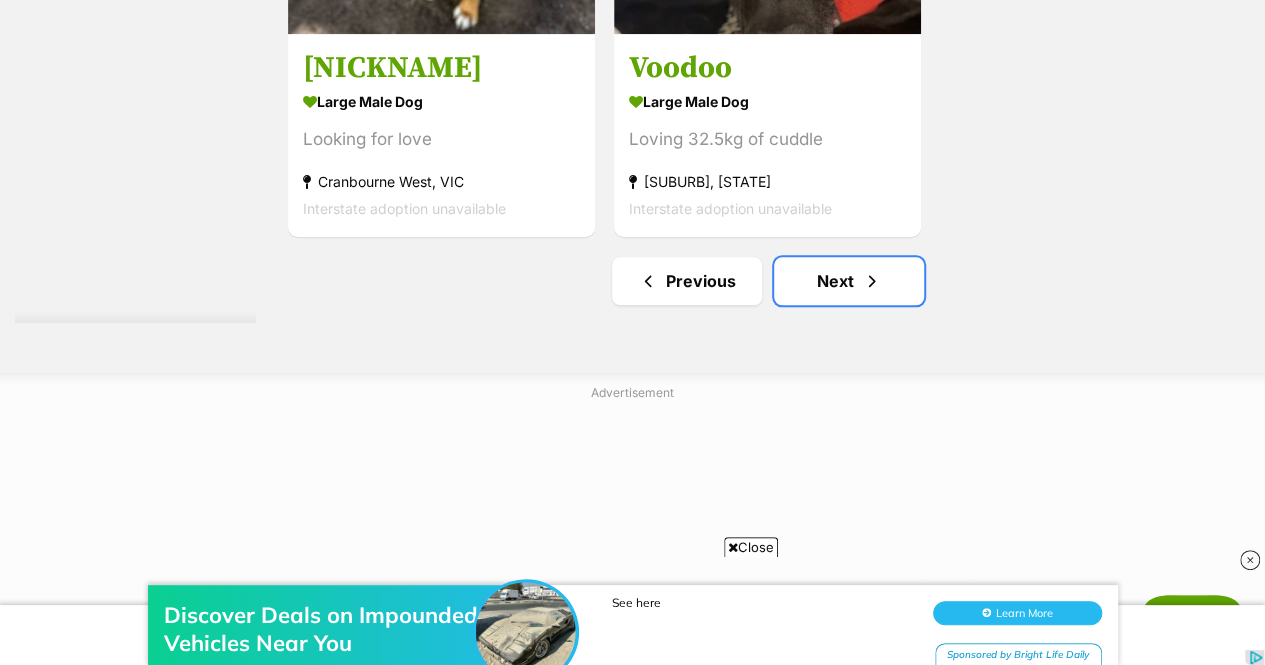 scroll, scrollTop: 0, scrollLeft: 0, axis: both 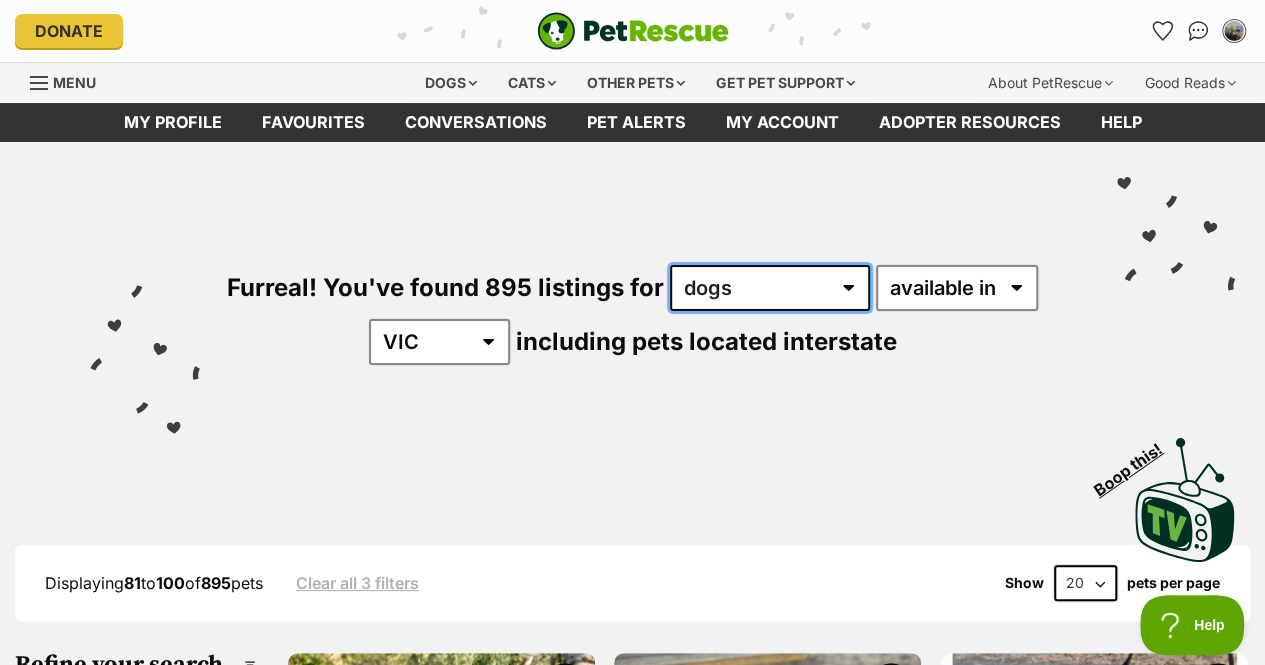 click on "any type of pet
cats
dogs
other pets" at bounding box center [770, 288] 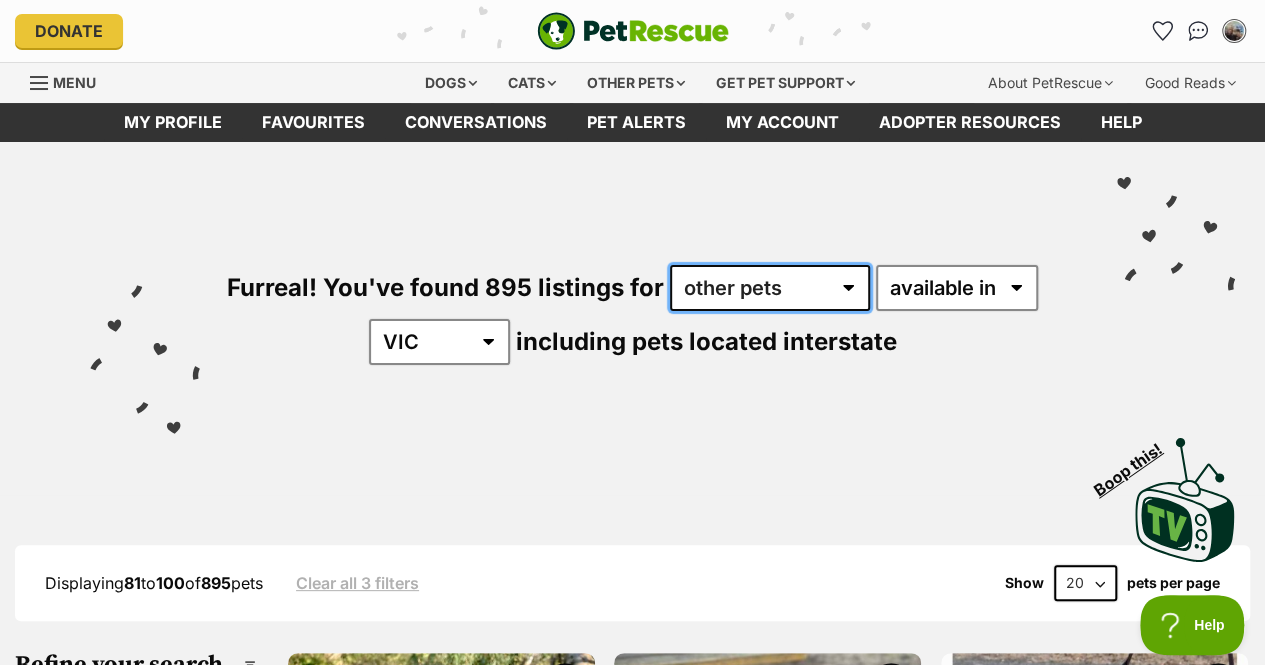 click on "any type of pet
cats
dogs
other pets" at bounding box center [770, 288] 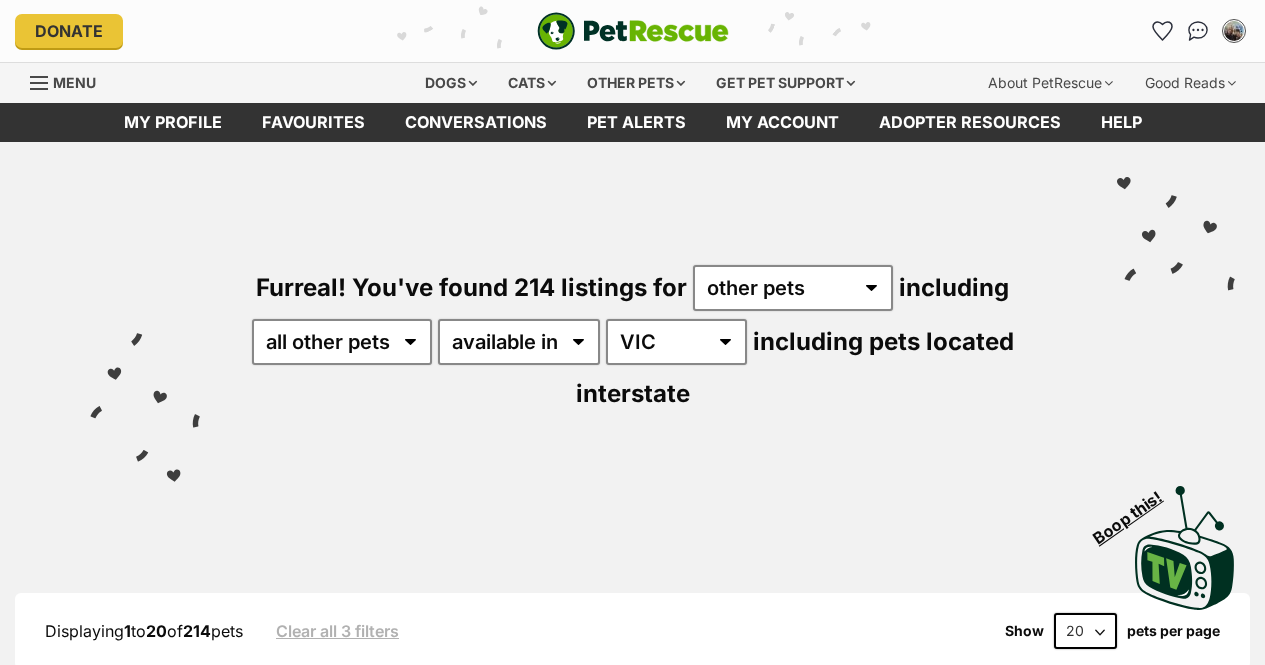 scroll, scrollTop: 0, scrollLeft: 0, axis: both 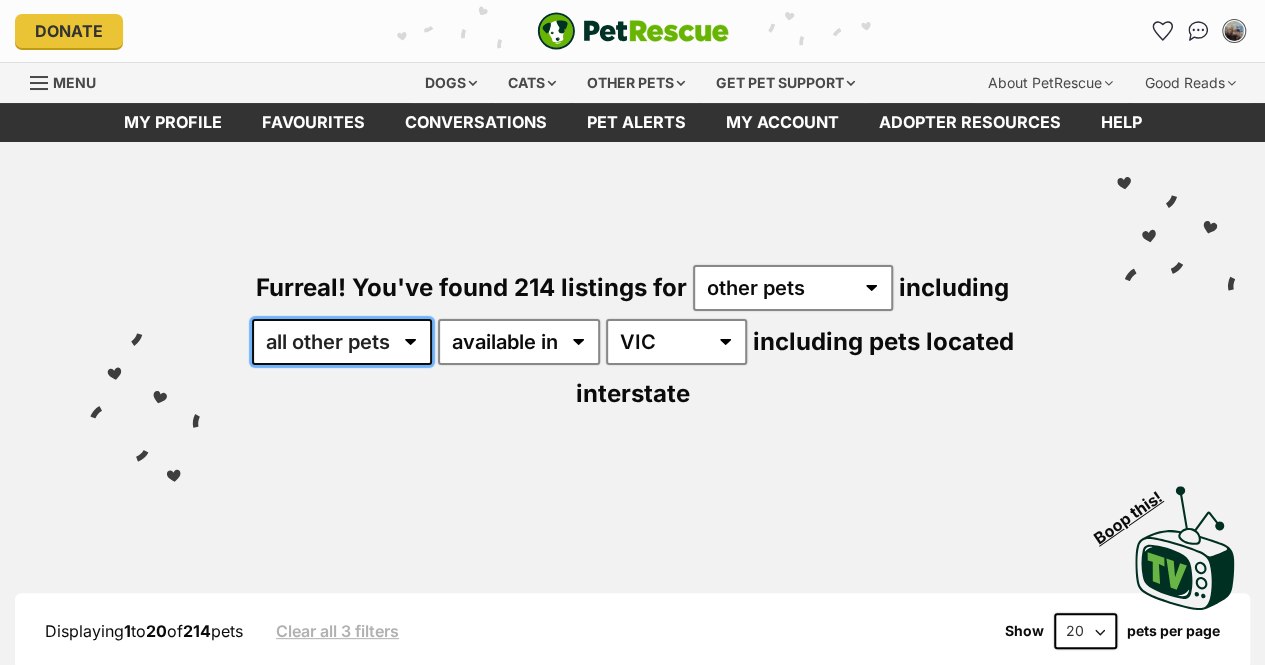 click on "all other pets
Birds
Chickens
Cows
Ducks
Goats
Guinea Pigs
Horses
Mice
Pigs
Rabbits
Rats
Sheep" at bounding box center [342, 342] 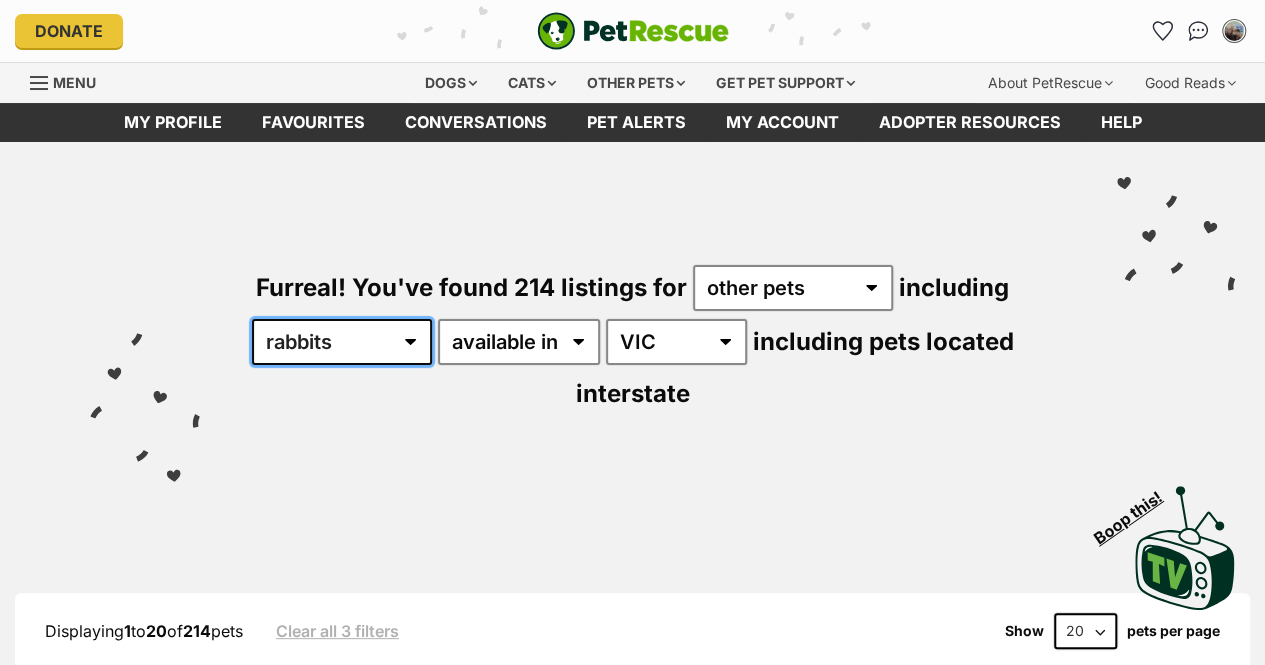 click on "all other pets
Birds
Chickens
Cows
Ducks
Goats
Guinea Pigs
Horses
Mice
Pigs
Rabbits
Rats
Sheep" at bounding box center (342, 342) 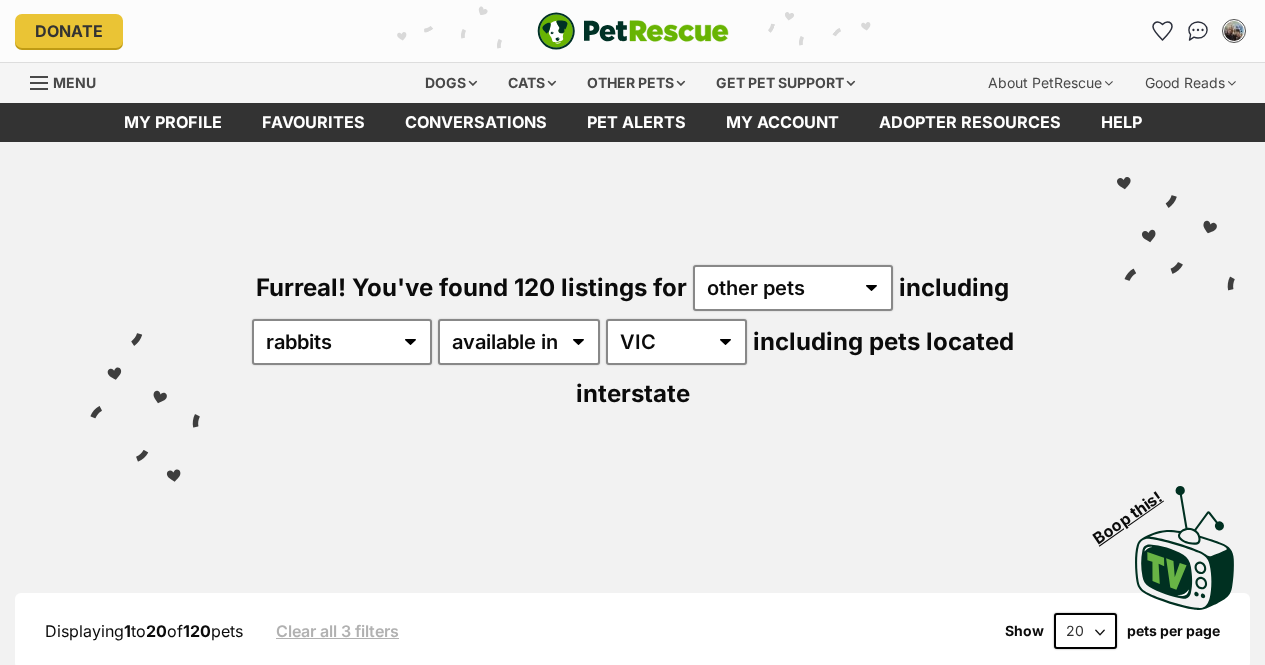 scroll, scrollTop: 140, scrollLeft: 0, axis: vertical 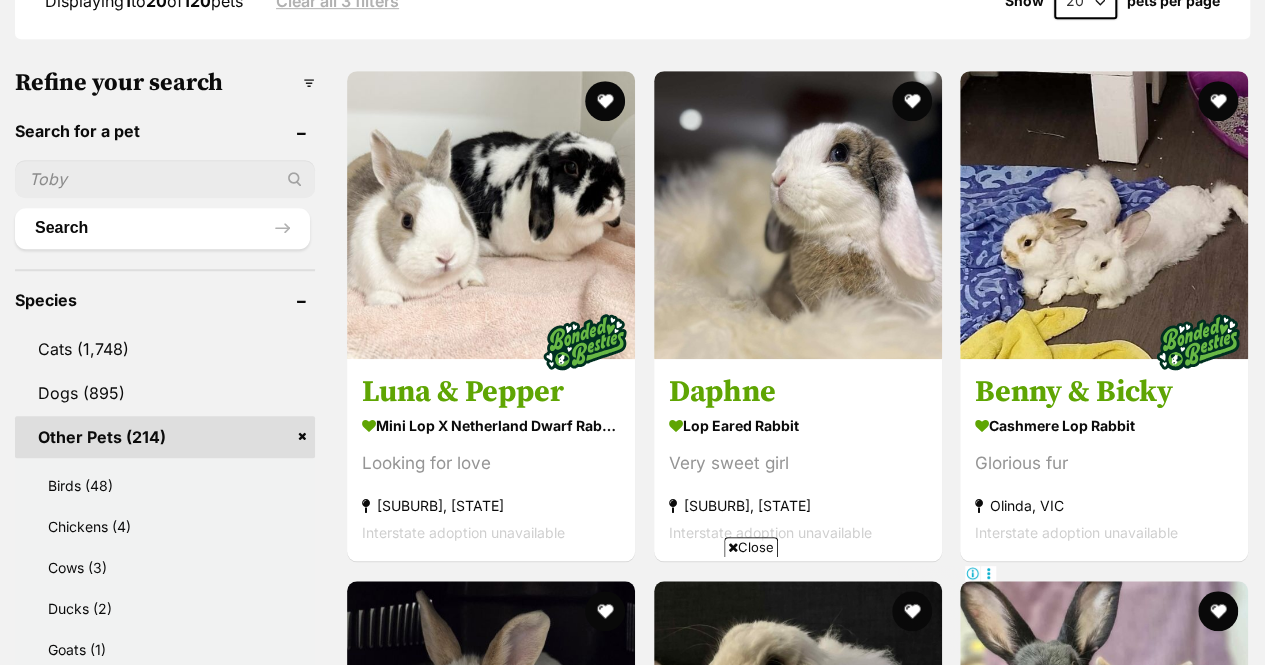 click at bounding box center [733, 547] 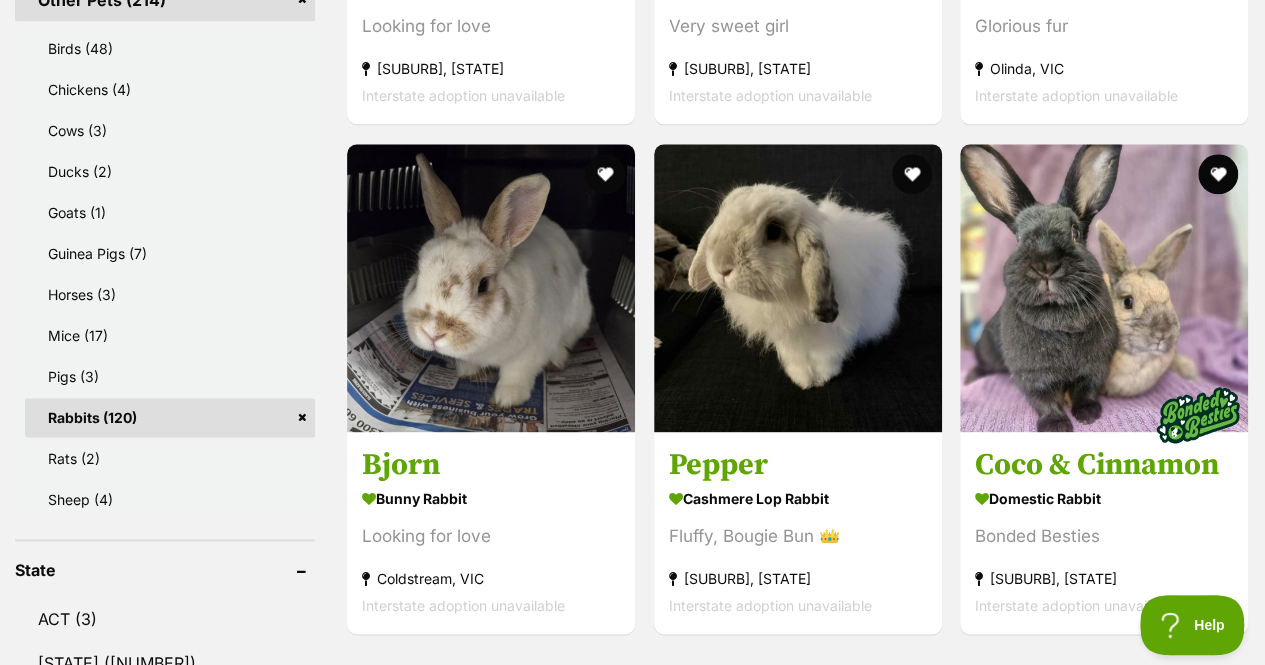 scroll, scrollTop: 1066, scrollLeft: 0, axis: vertical 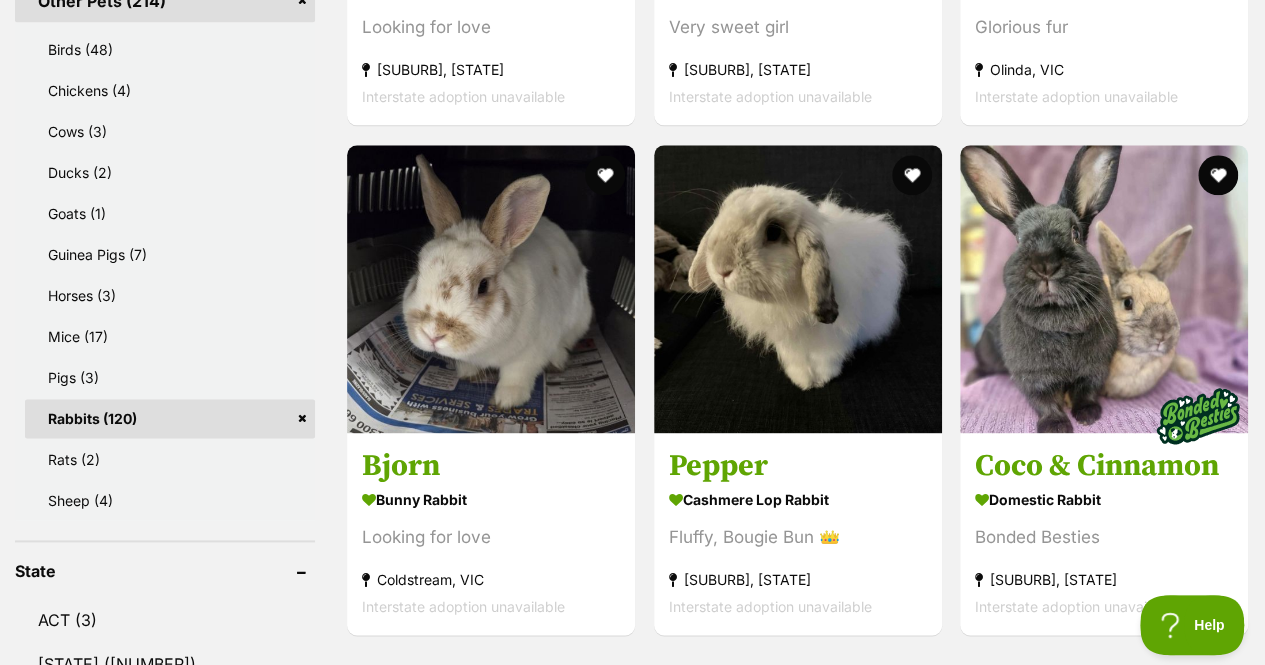click at bounding box center [798, 289] 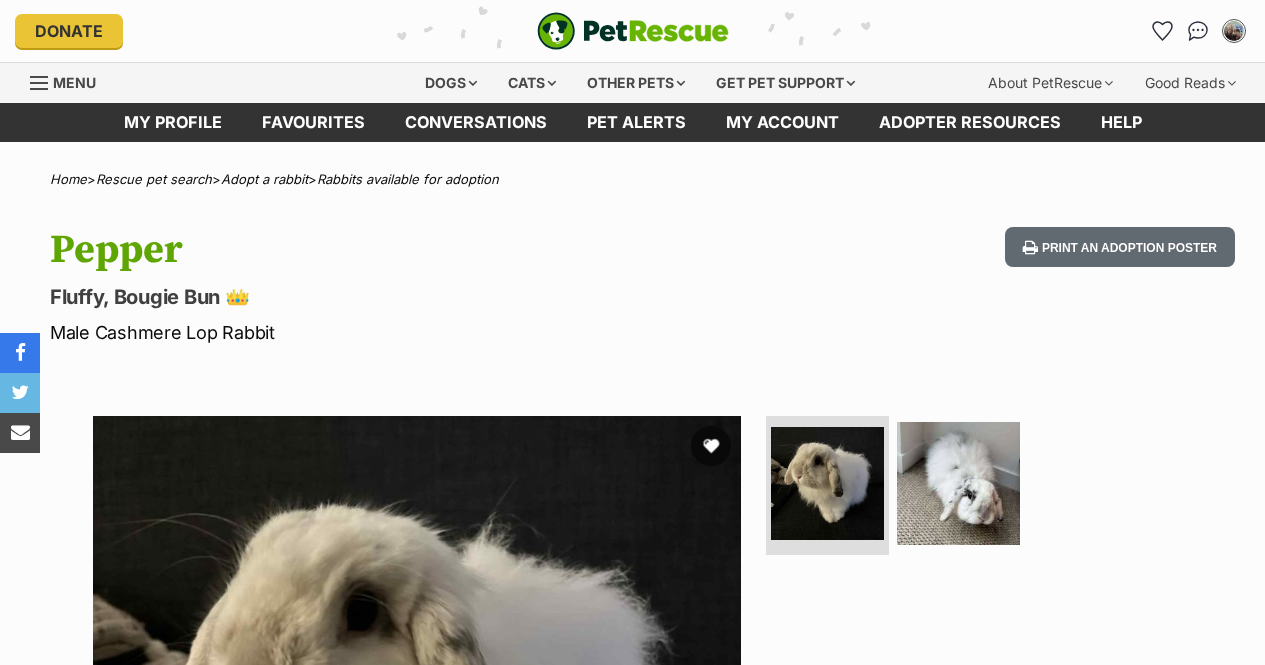 scroll, scrollTop: 423, scrollLeft: 0, axis: vertical 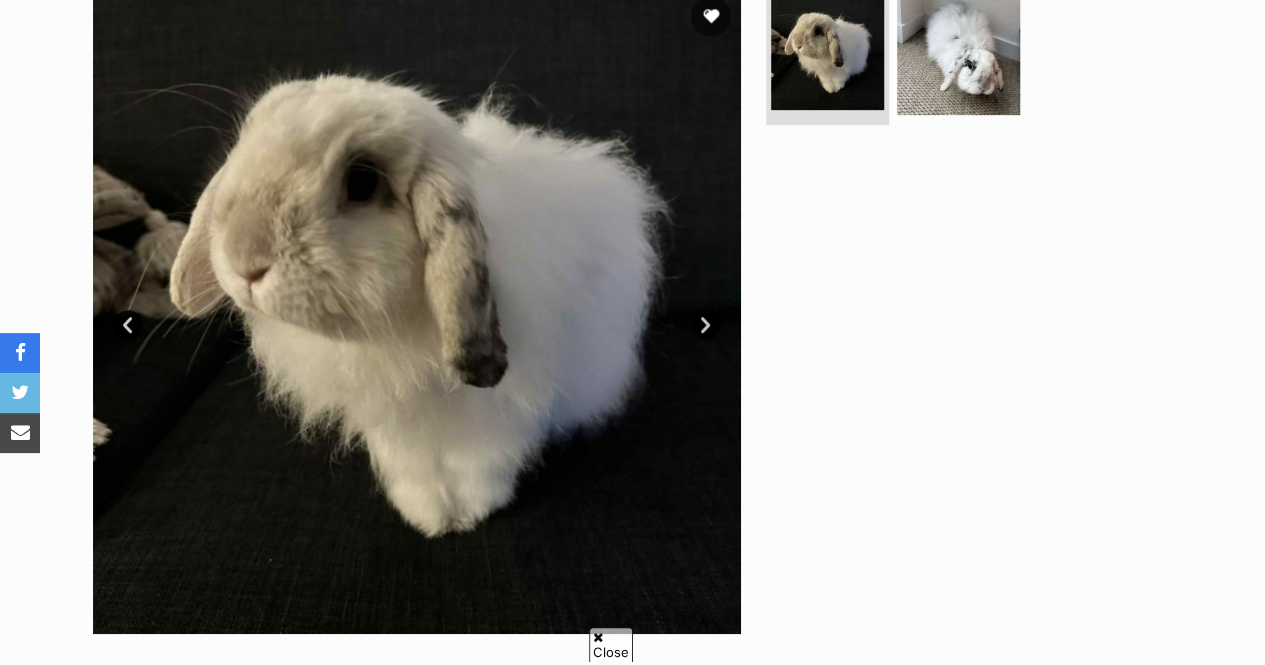 click on "Next" at bounding box center (706, 325) 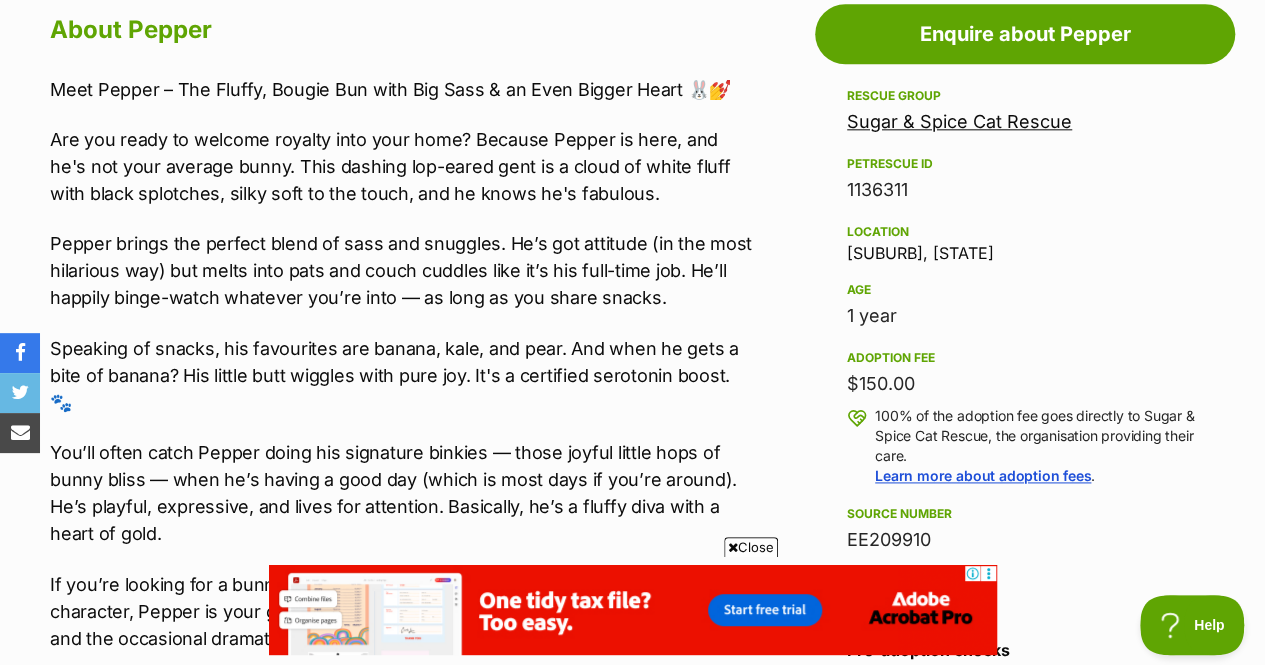 scroll, scrollTop: 0, scrollLeft: 0, axis: both 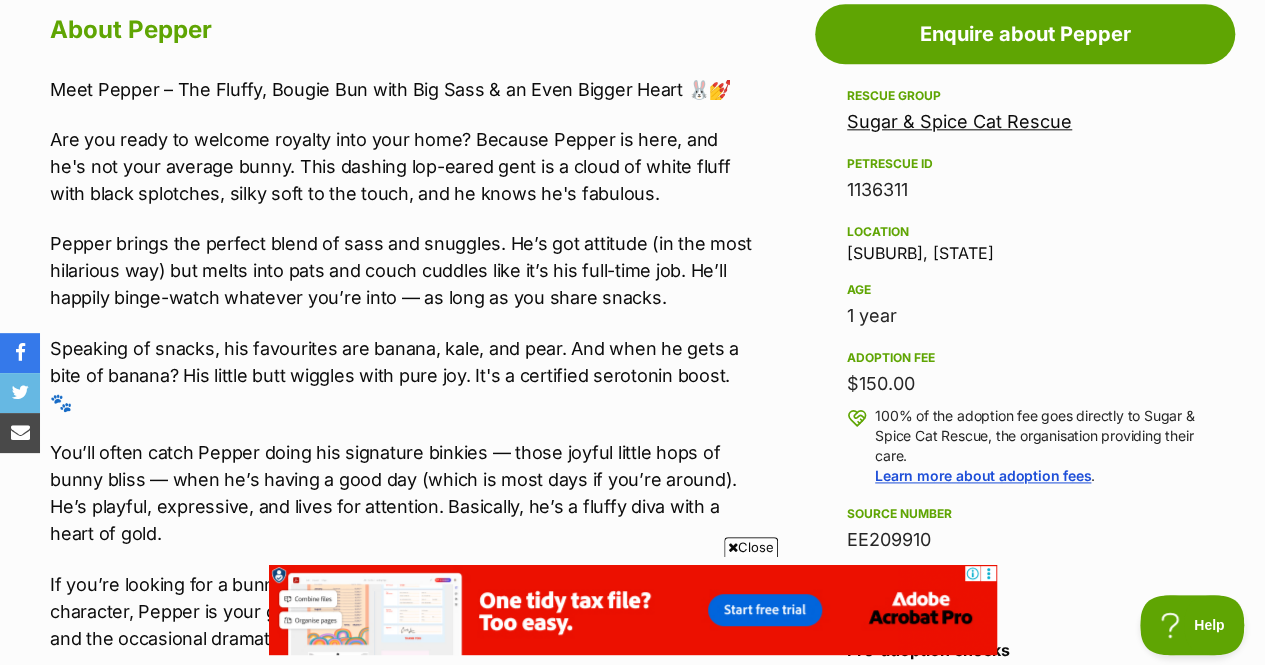 click at bounding box center [711, -674] 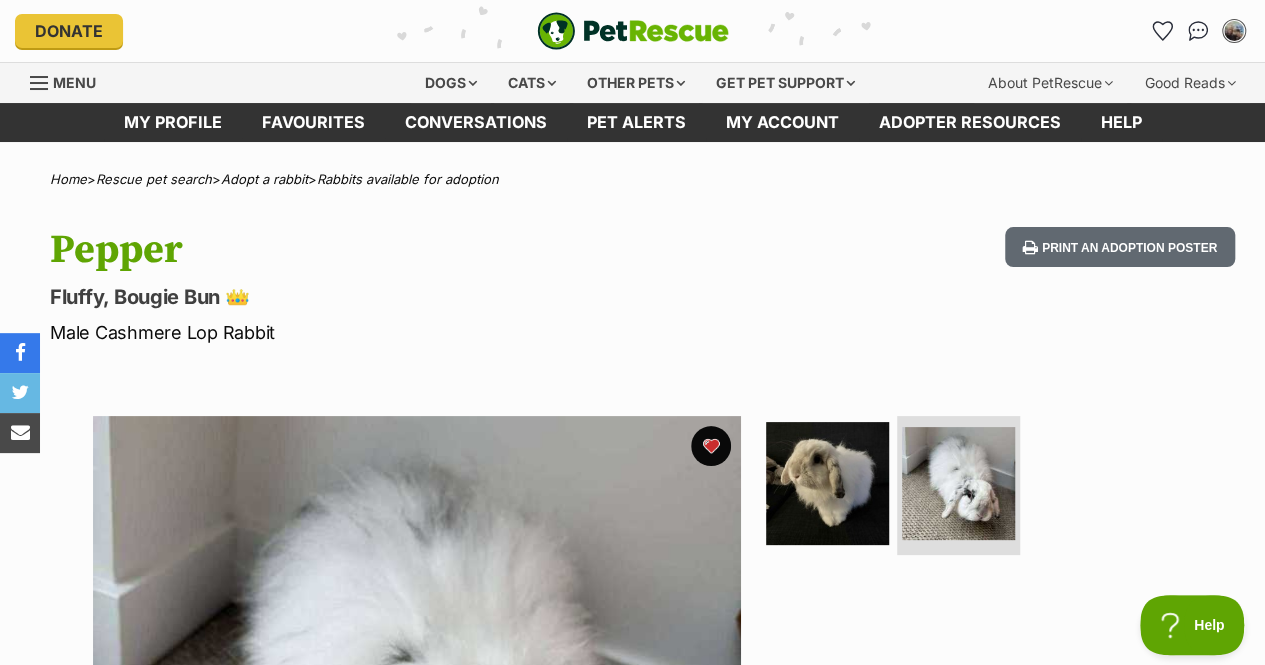 scroll, scrollTop: 0, scrollLeft: 0, axis: both 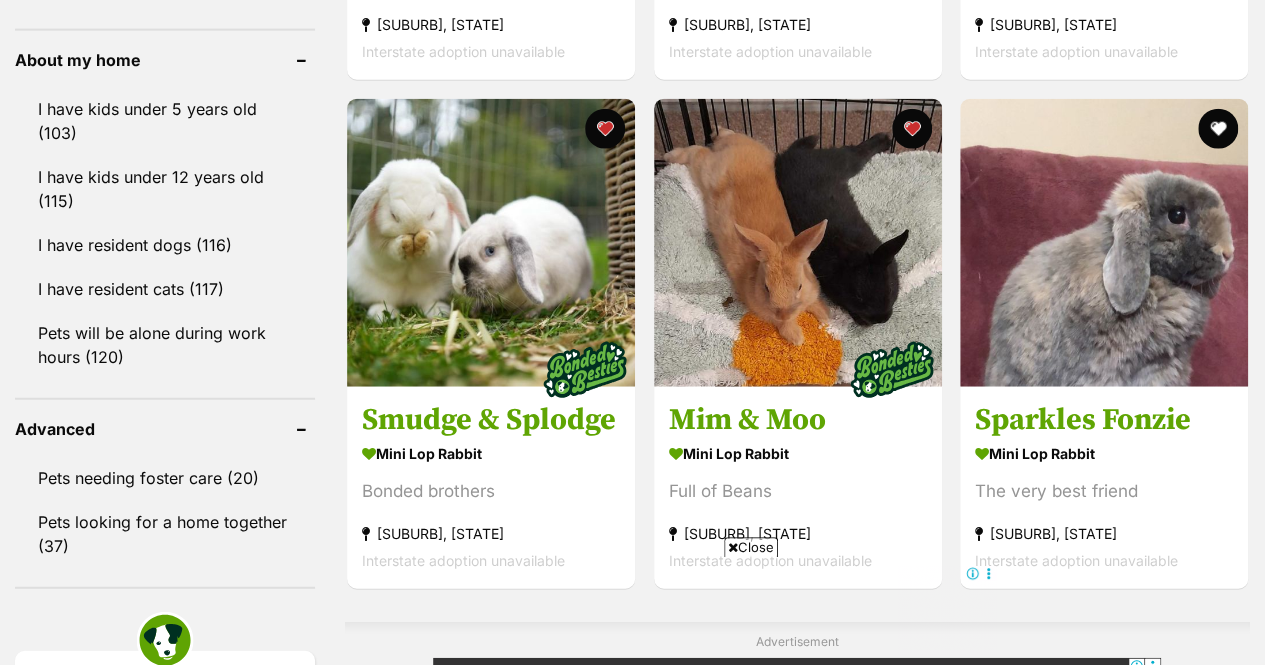 click at bounding box center (1218, 129) 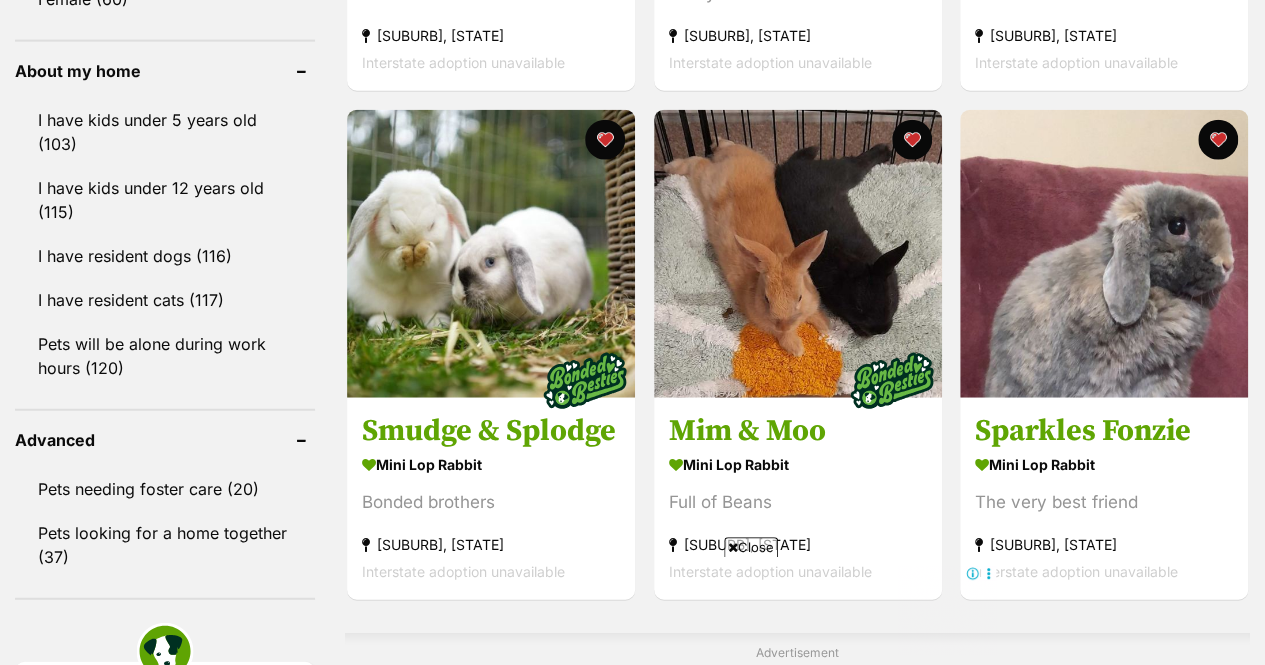 scroll, scrollTop: 2308, scrollLeft: 0, axis: vertical 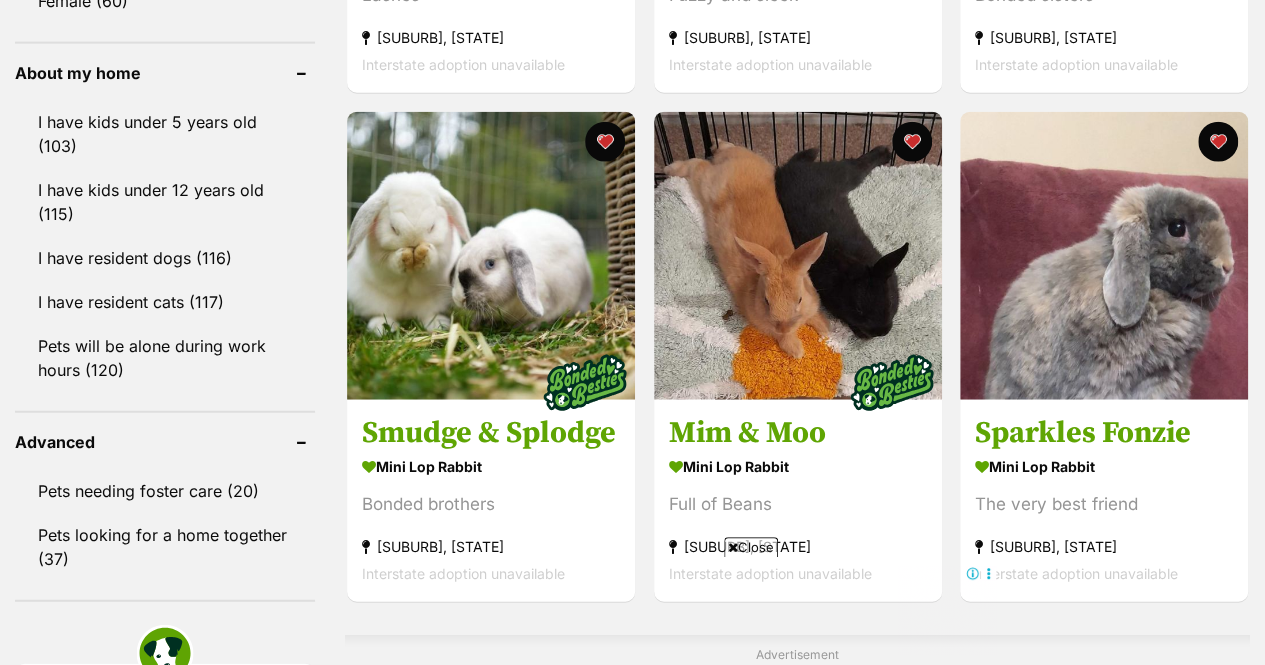 click at bounding box center [1104, 256] 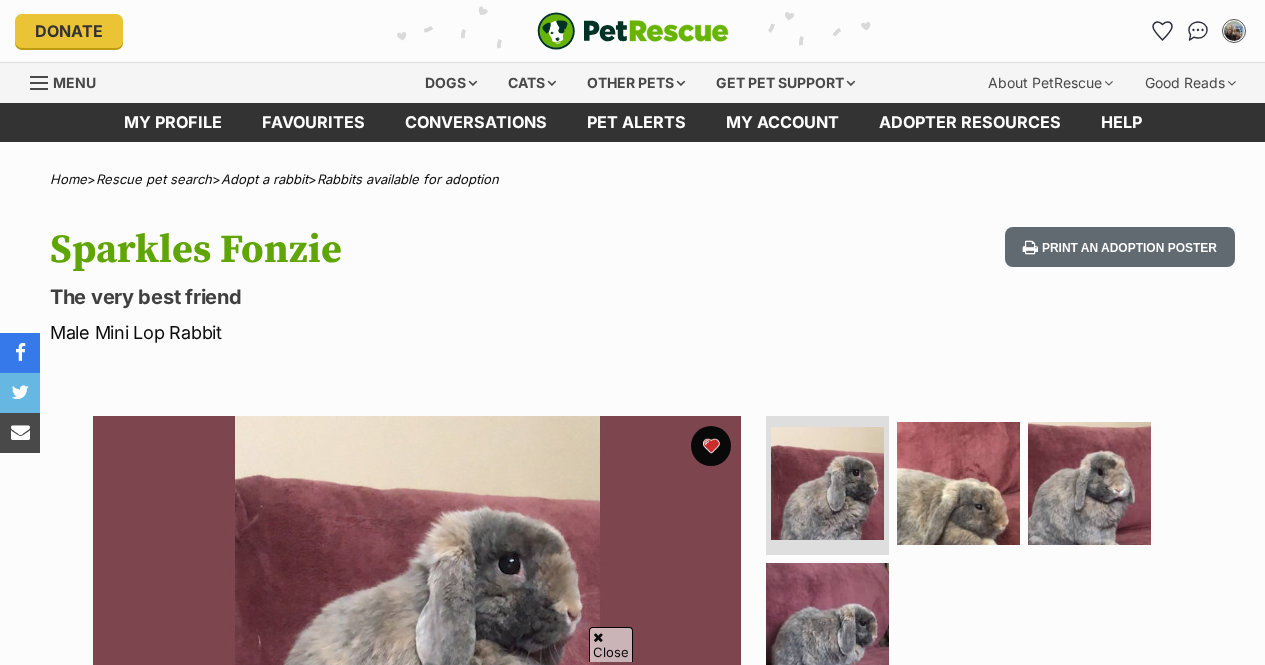 scroll, scrollTop: 309, scrollLeft: 0, axis: vertical 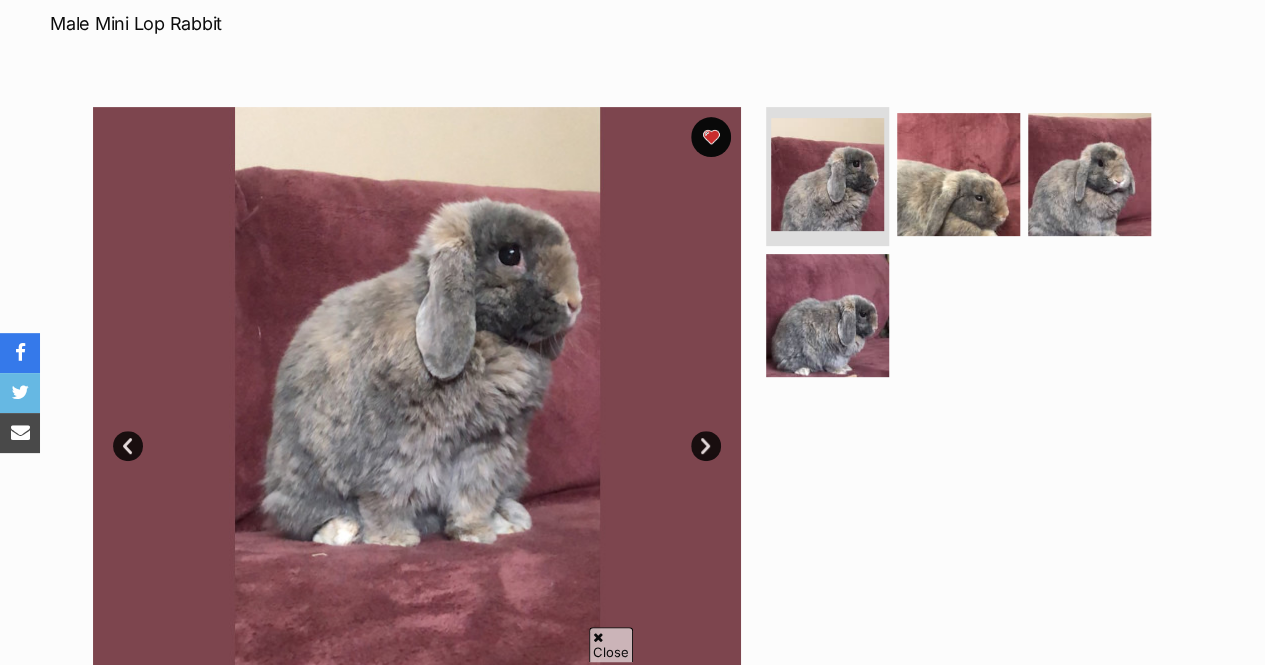 click on "Next" at bounding box center (706, 446) 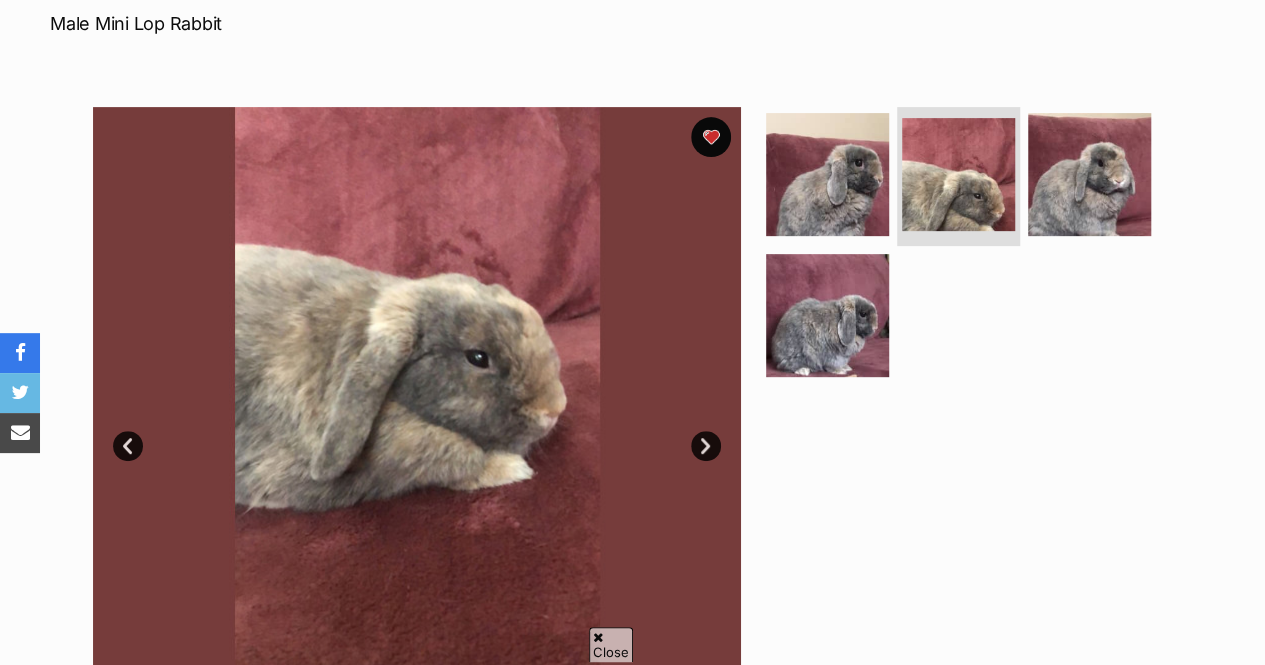 scroll, scrollTop: 0, scrollLeft: 0, axis: both 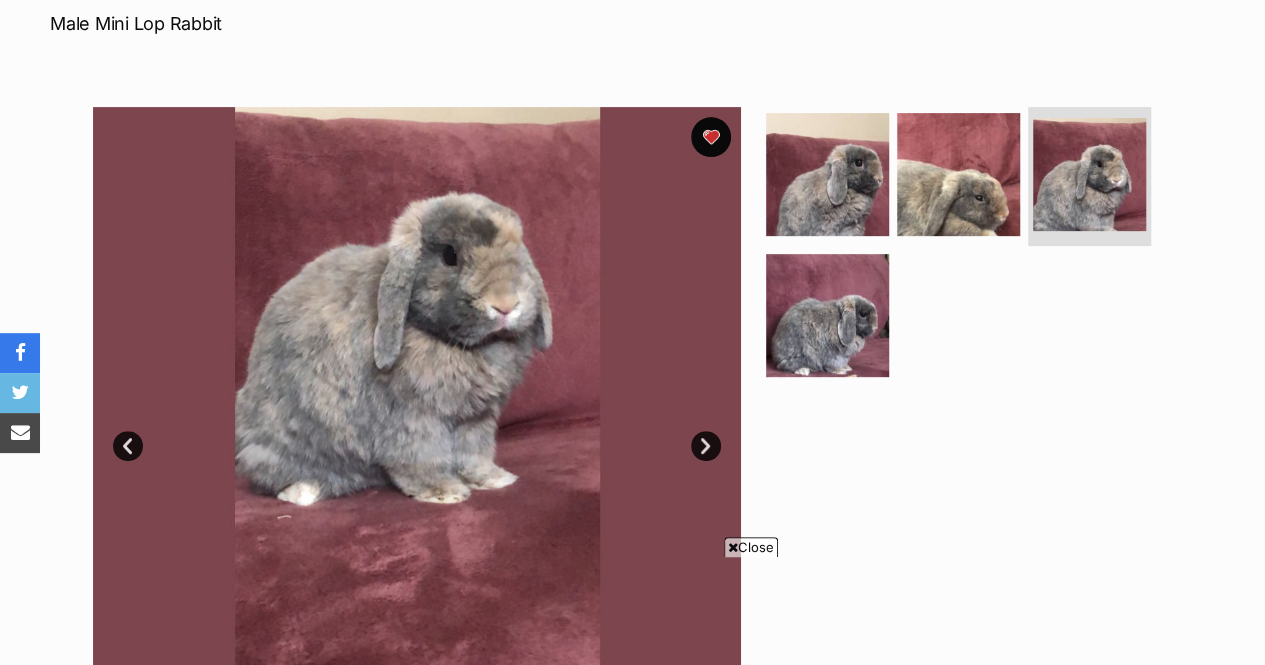 click on "Next" at bounding box center (706, 446) 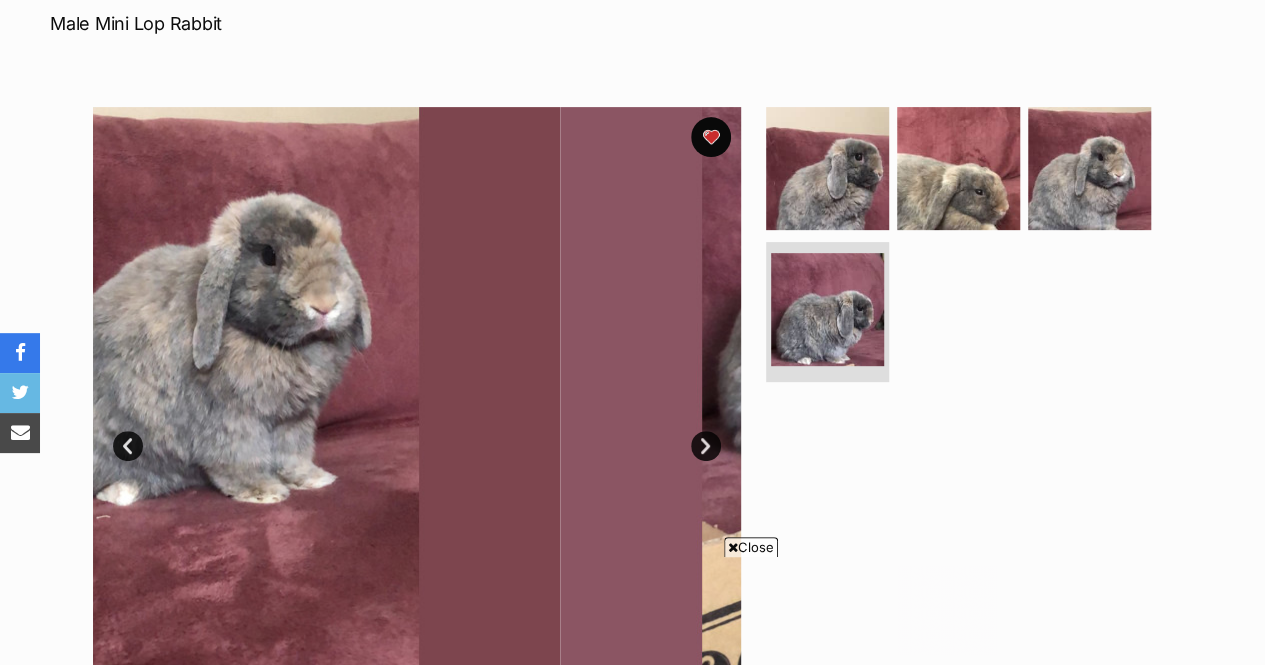 scroll, scrollTop: 0, scrollLeft: 0, axis: both 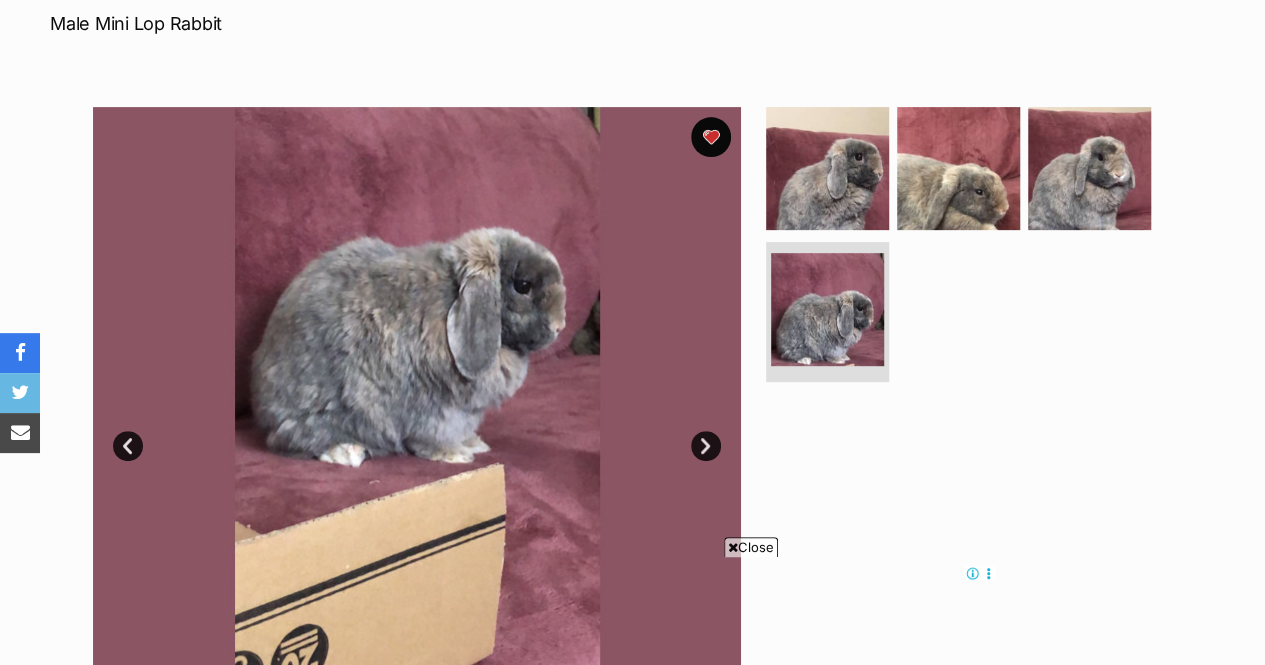 click on "Next" at bounding box center [706, 446] 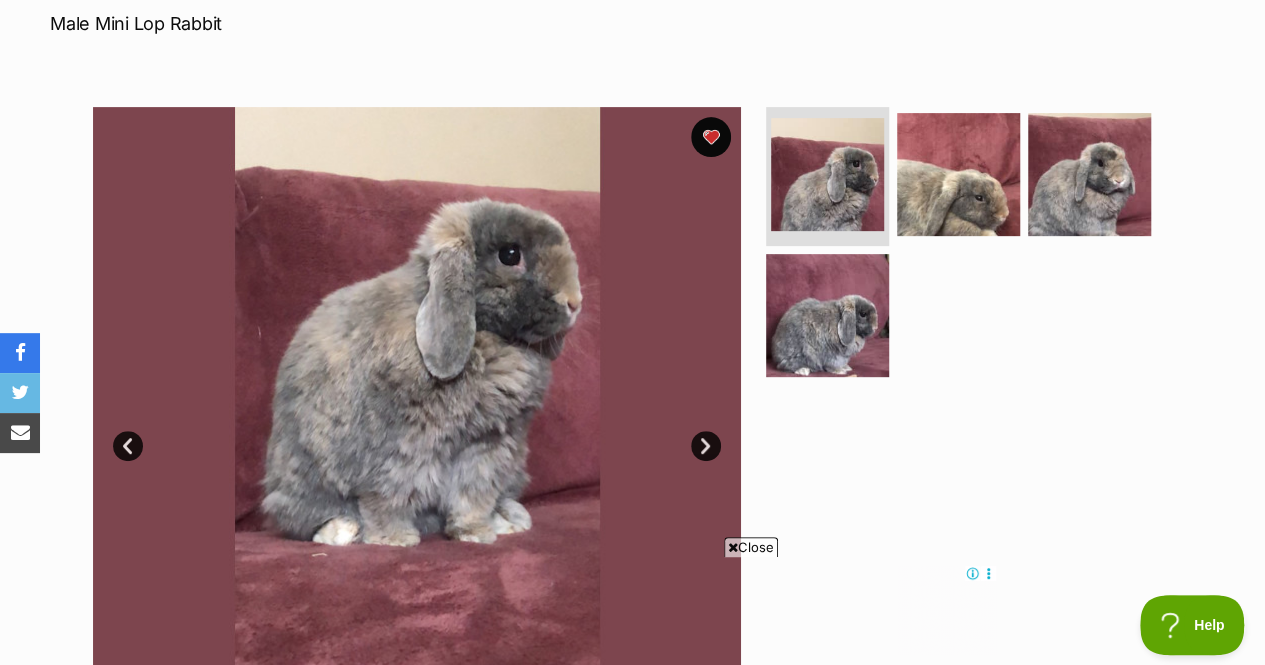 scroll, scrollTop: 0, scrollLeft: 0, axis: both 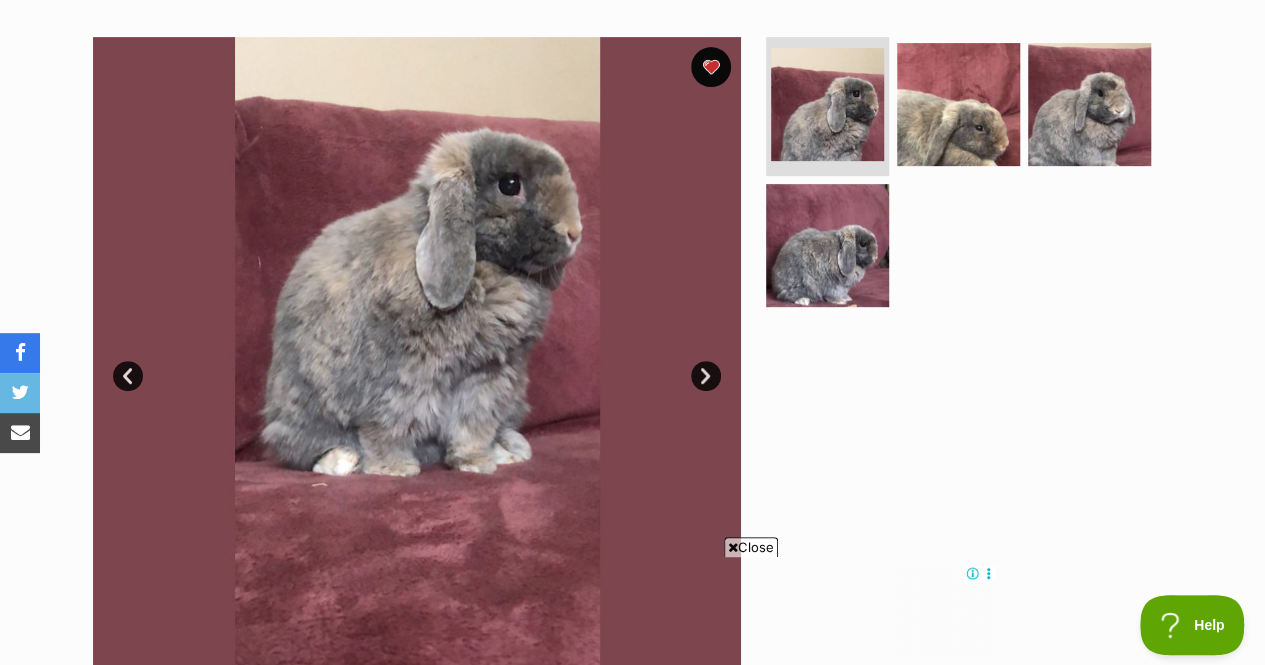 click on "Next" at bounding box center [706, 376] 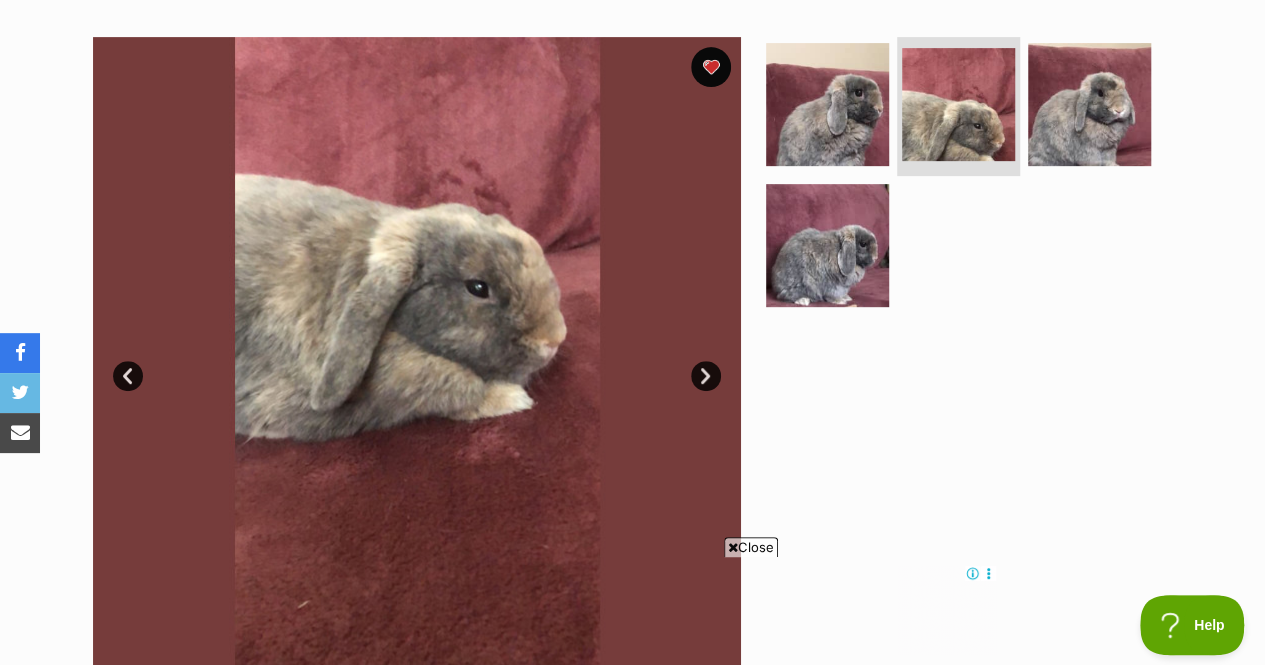 click on "Next" at bounding box center [706, 376] 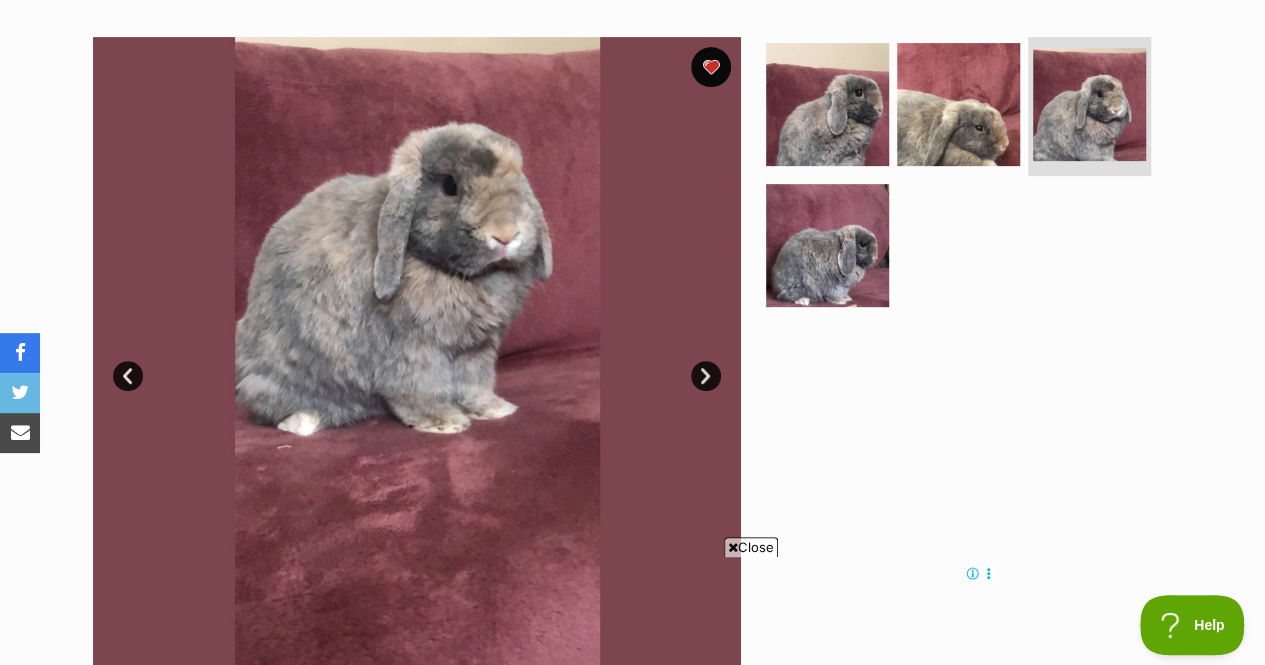 click on "Next" at bounding box center (706, 376) 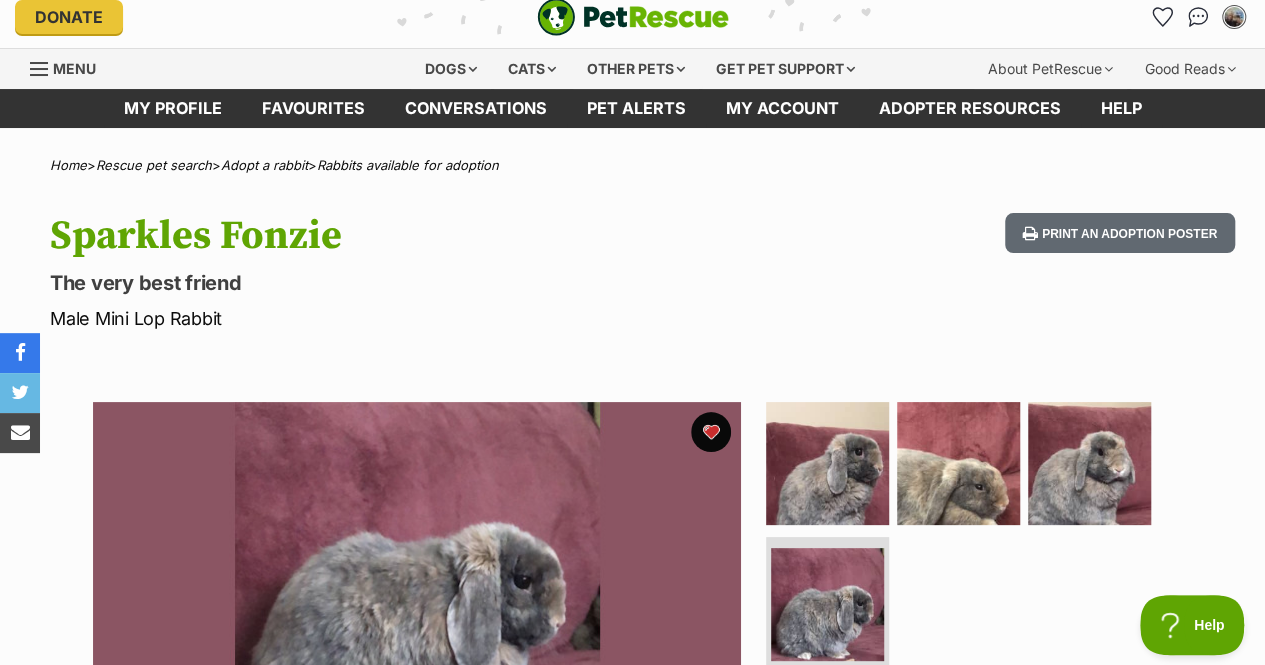scroll, scrollTop: 0, scrollLeft: 0, axis: both 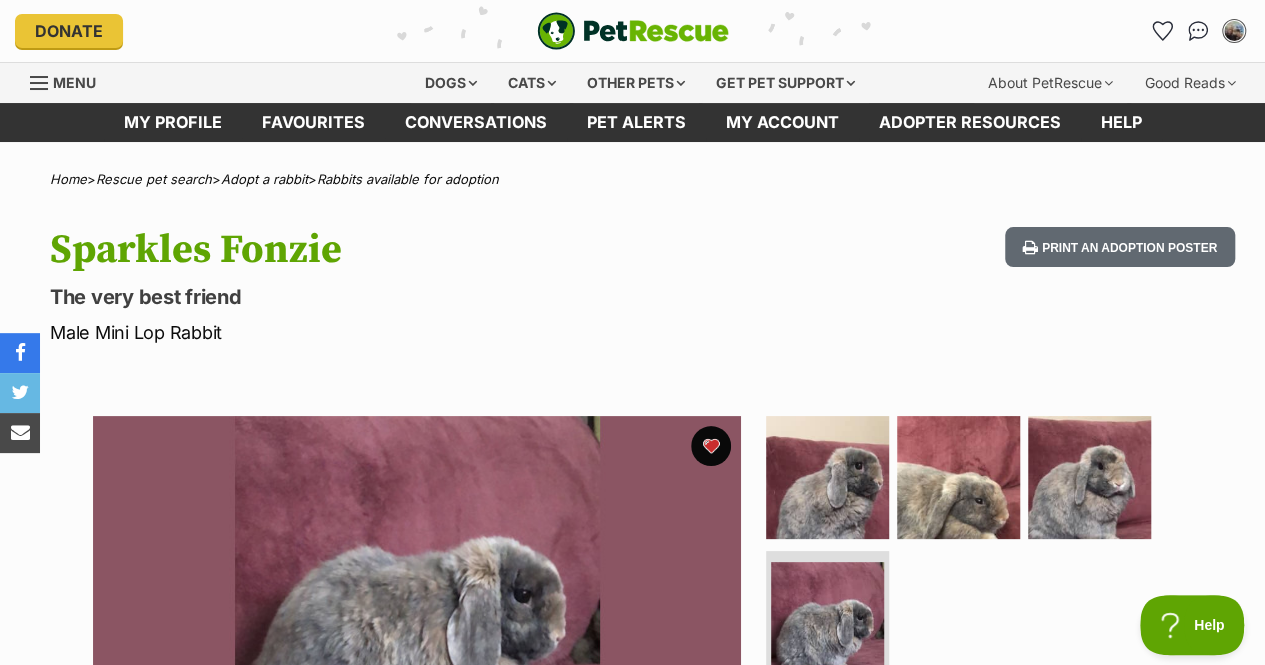 click on "Male Mini Lop Rabbit" at bounding box center [411, 332] 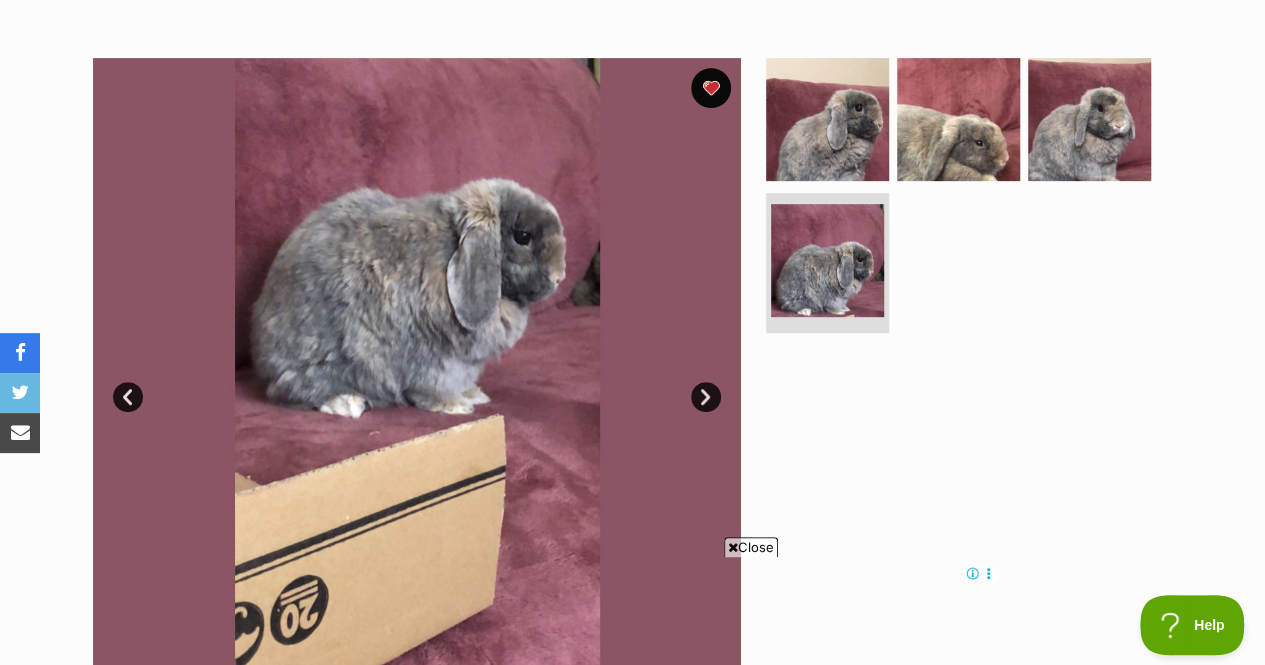 scroll, scrollTop: 396, scrollLeft: 0, axis: vertical 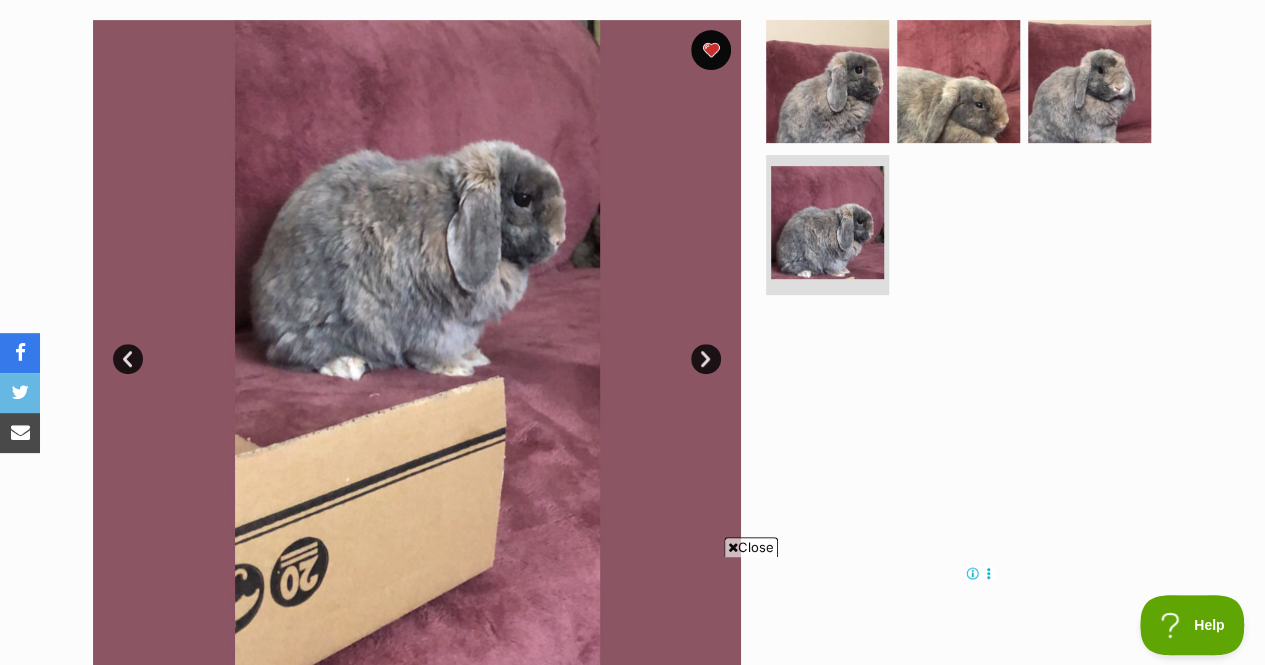click on "Next" at bounding box center [706, 359] 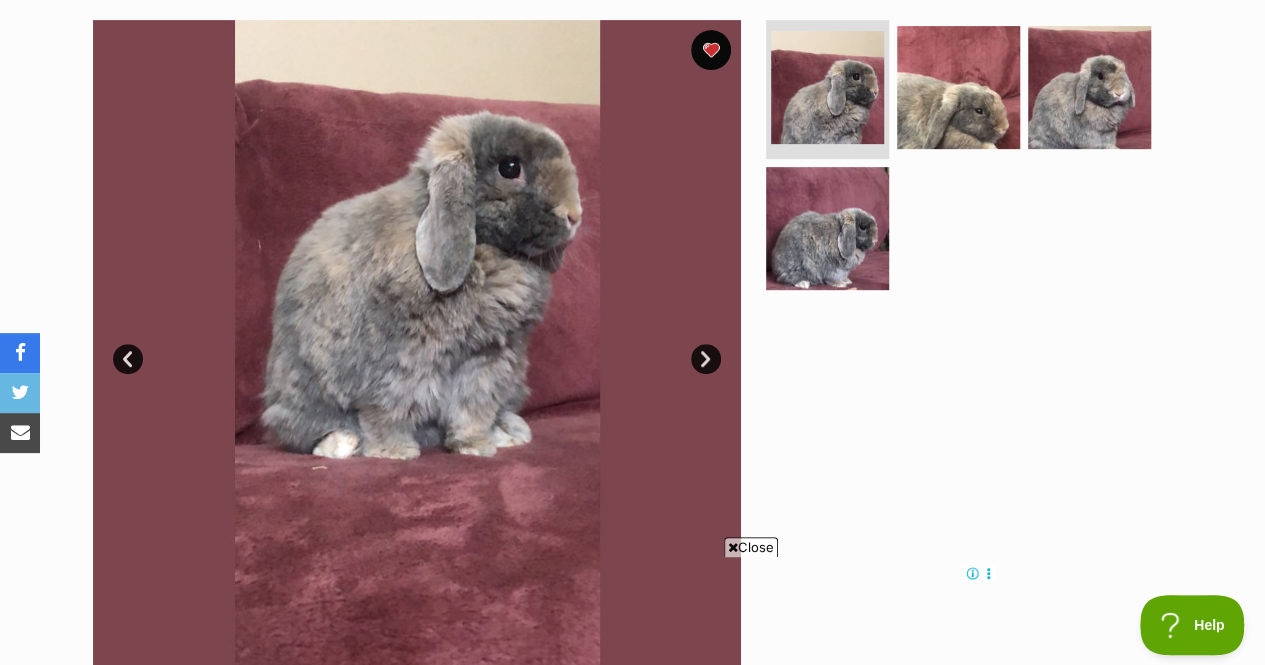click on "Next" at bounding box center (706, 359) 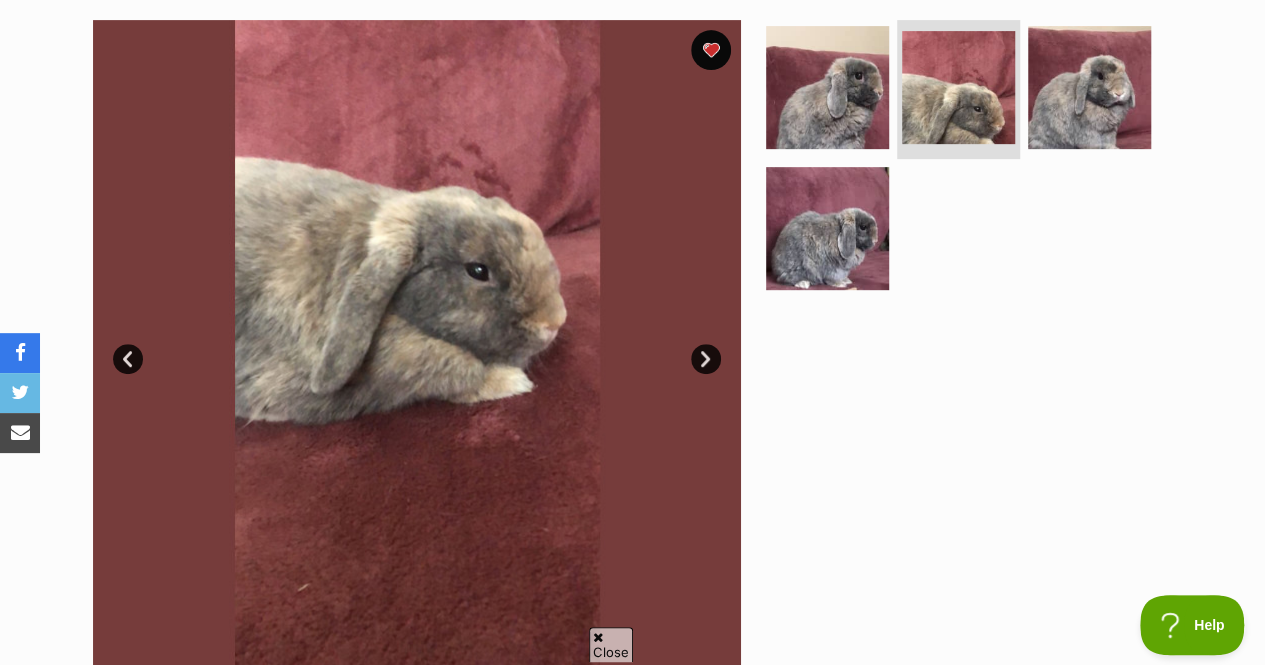click on "Next" at bounding box center (706, 359) 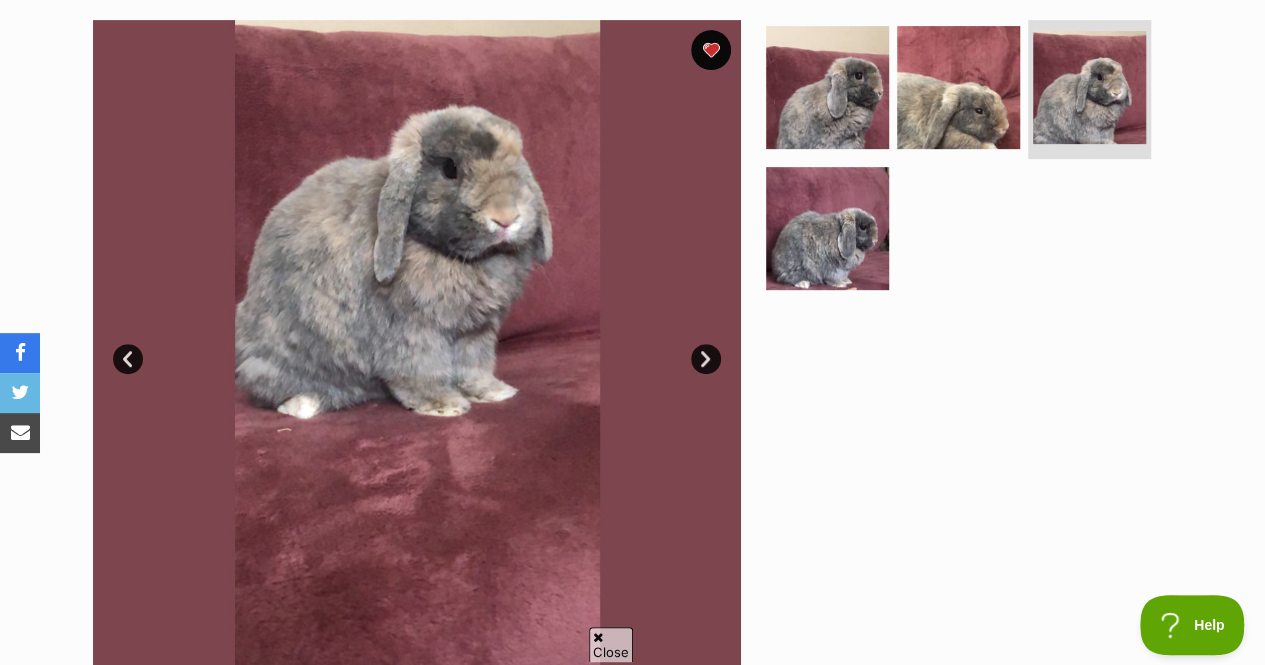 scroll, scrollTop: 0, scrollLeft: 0, axis: both 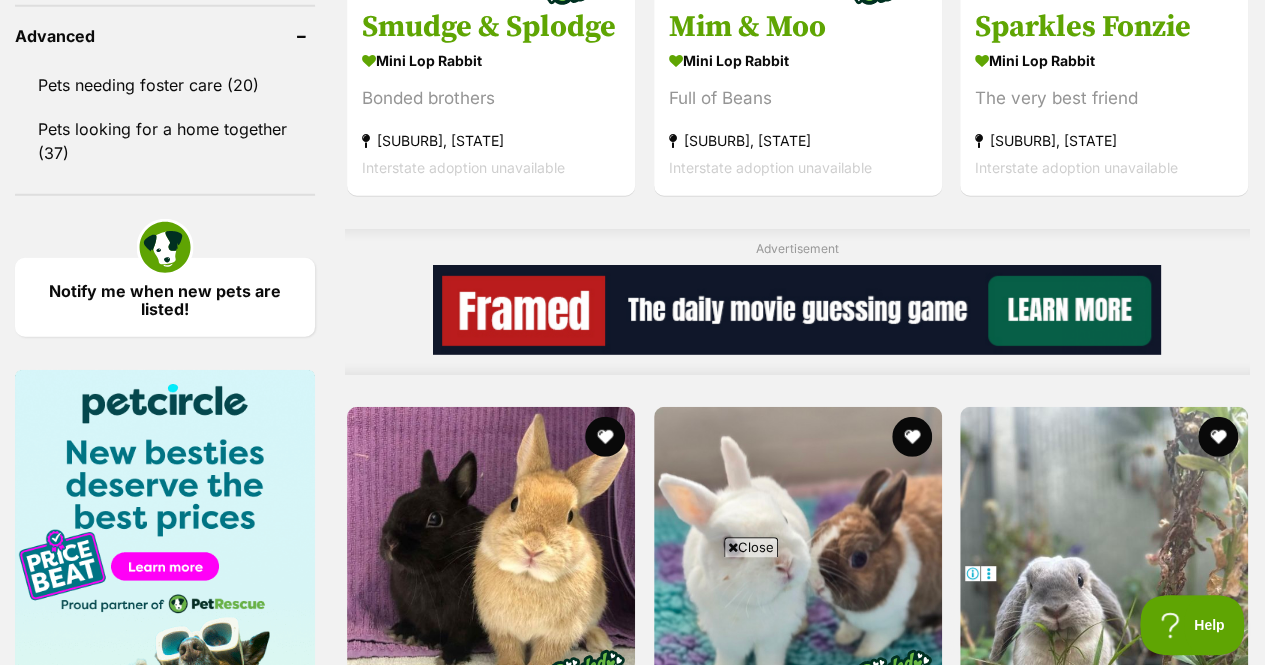 click at bounding box center (1104, 551) 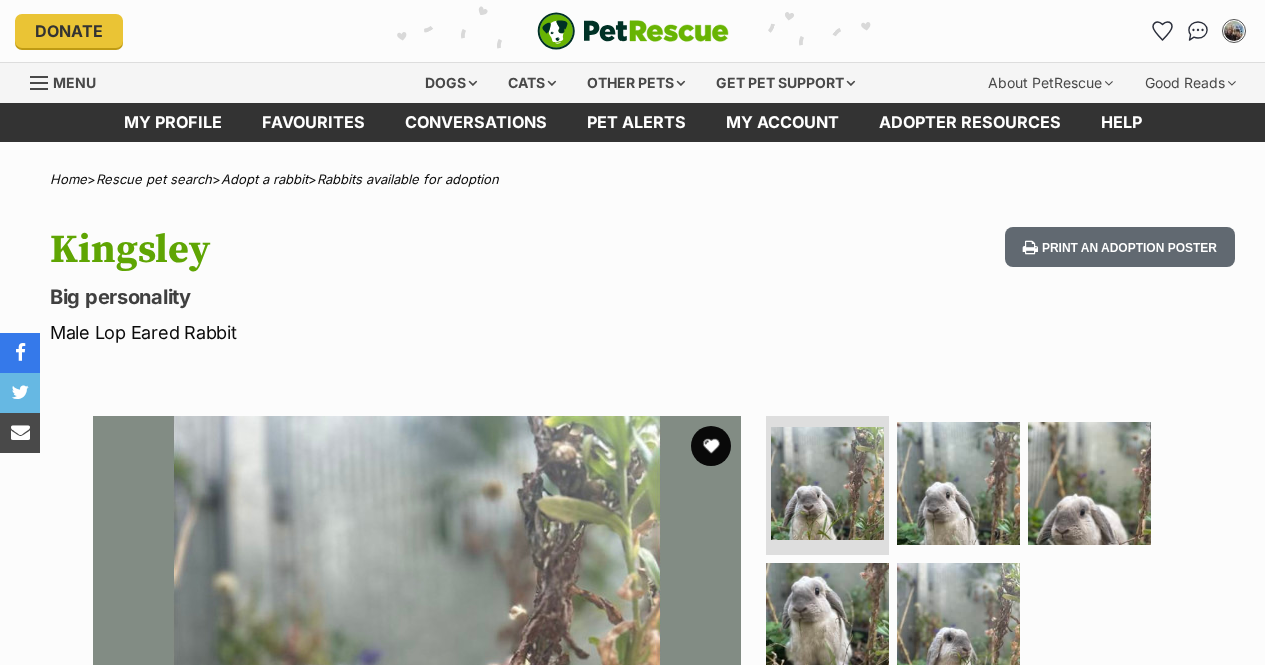 scroll, scrollTop: 0, scrollLeft: 0, axis: both 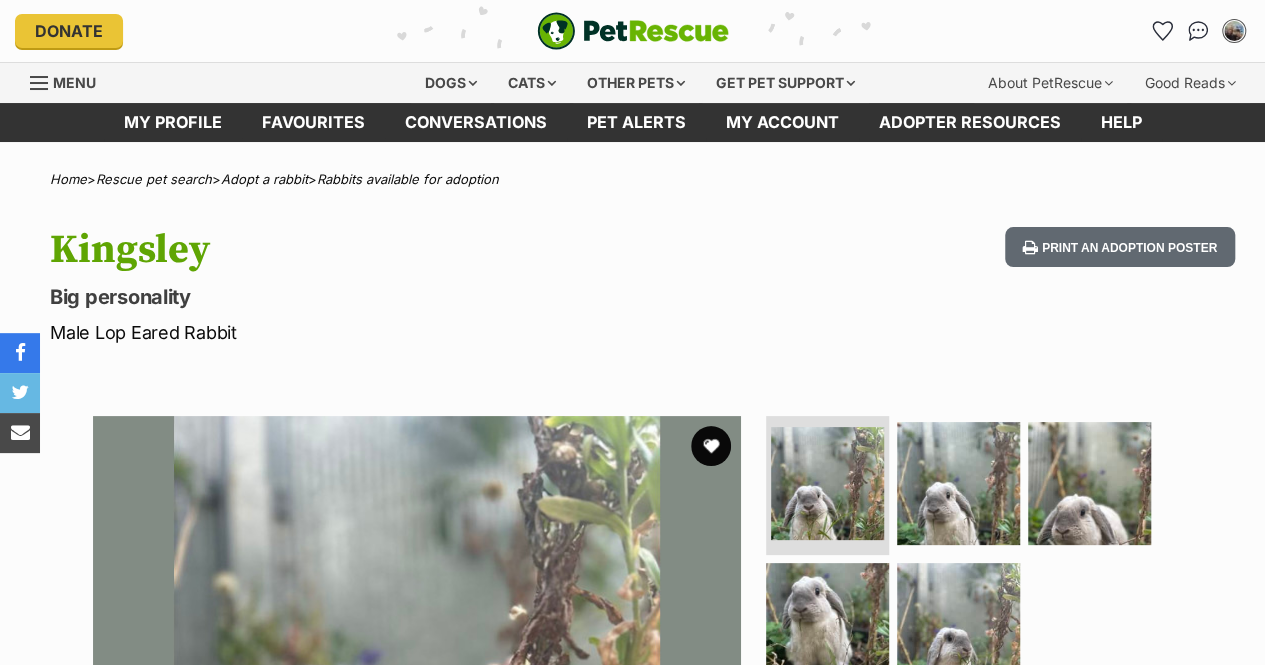 click at bounding box center (711, 446) 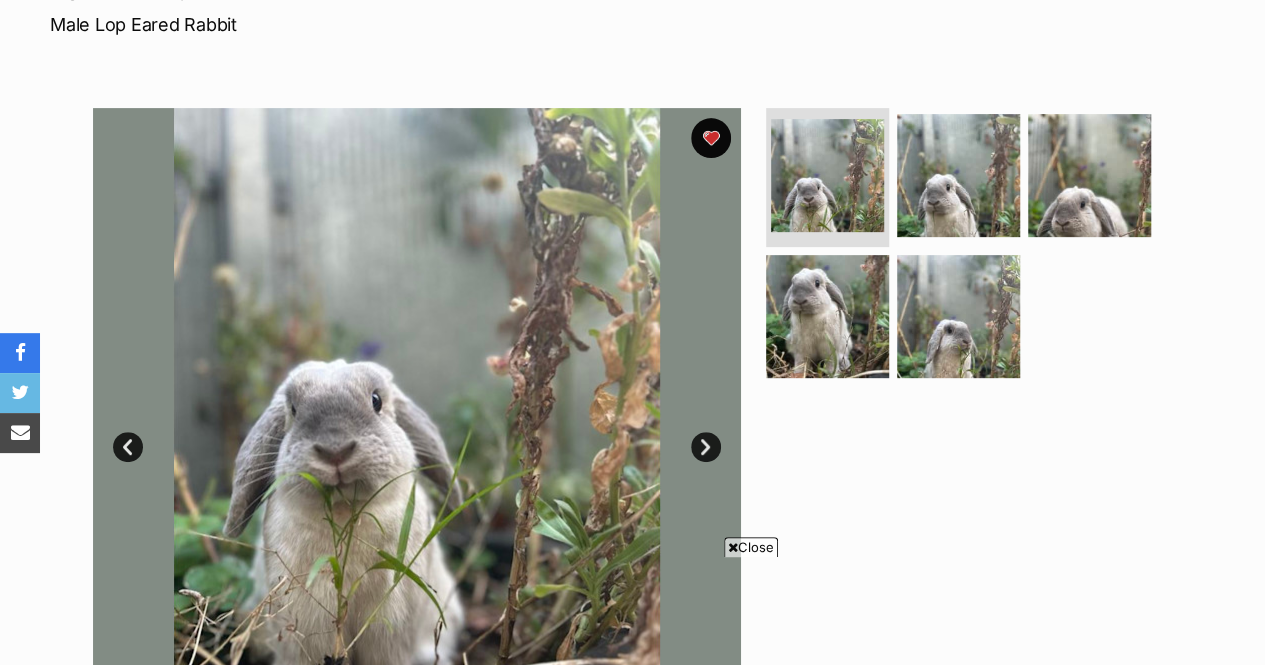 scroll, scrollTop: 0, scrollLeft: 0, axis: both 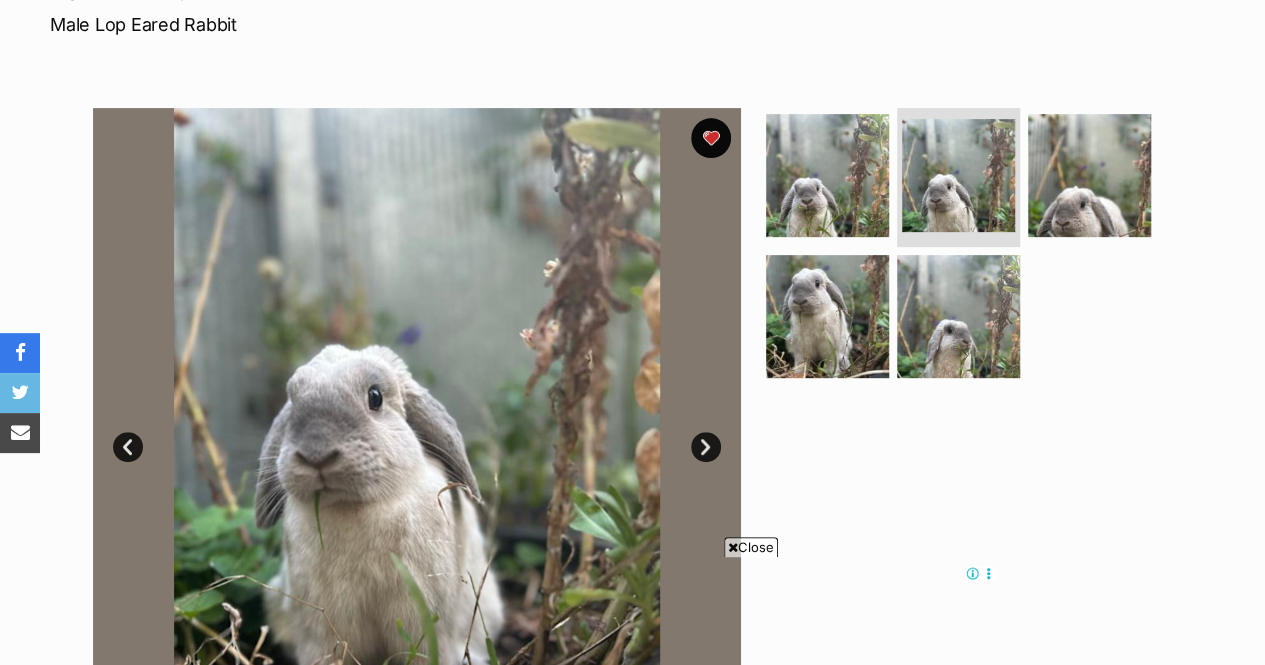 click on "Next" at bounding box center [706, 447] 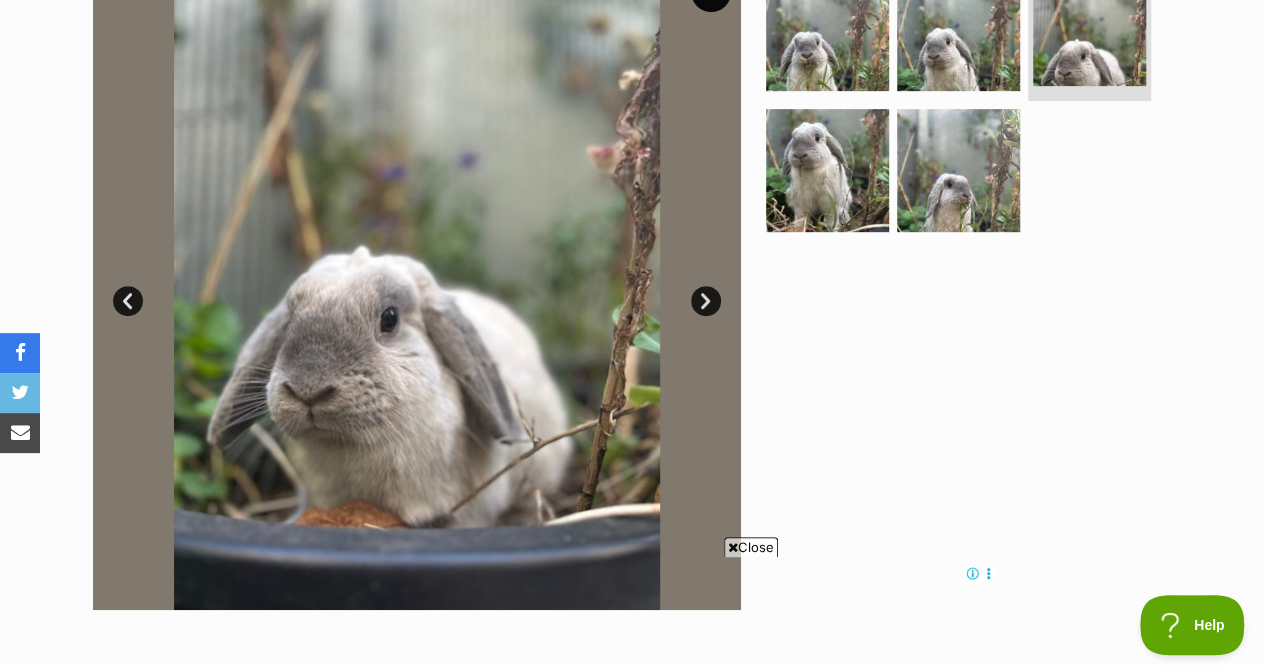 scroll, scrollTop: 0, scrollLeft: 0, axis: both 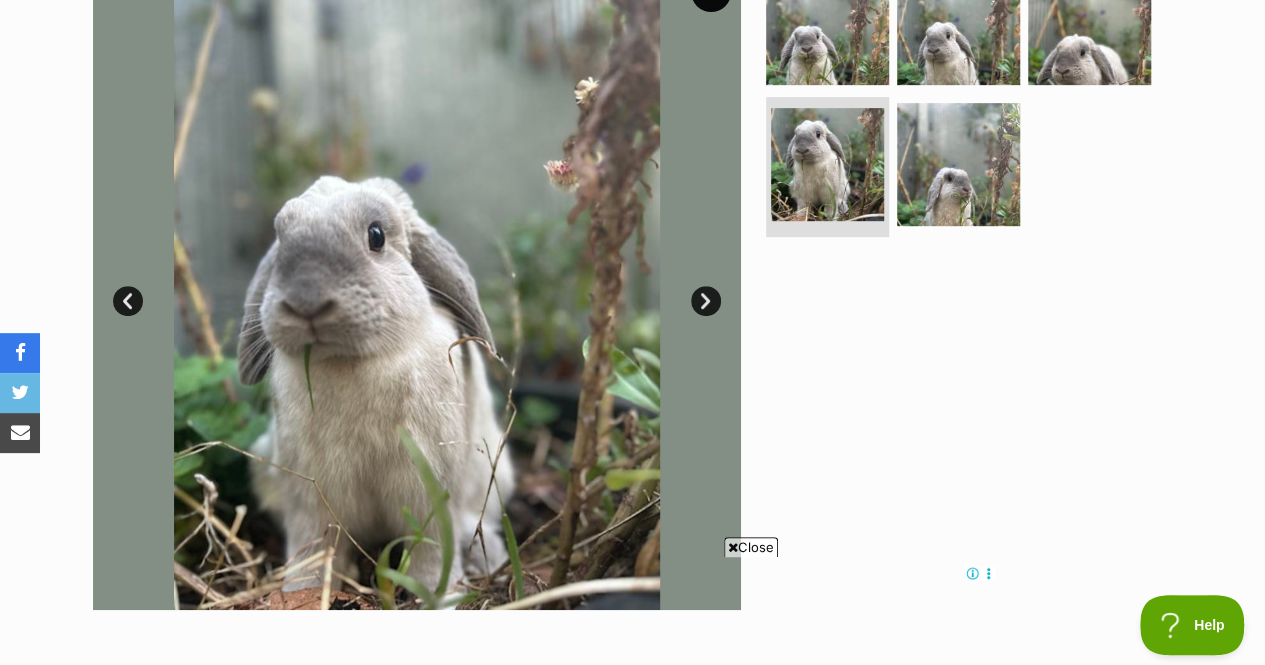 click on "Next" at bounding box center (706, 301) 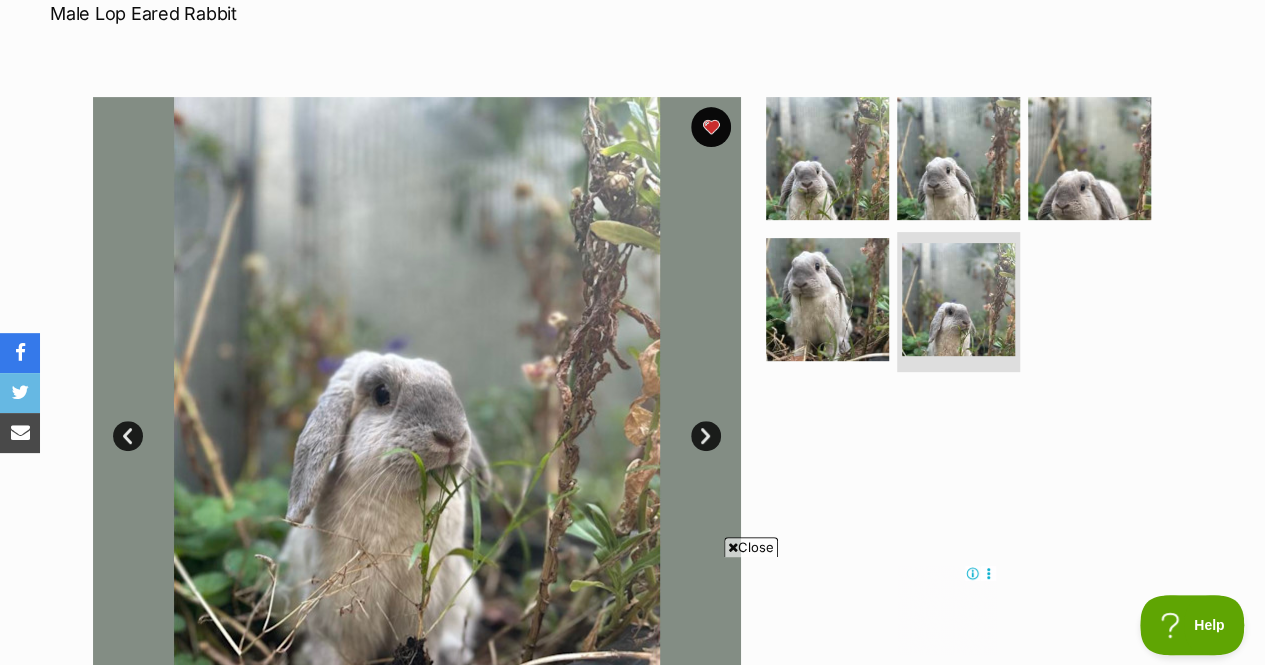 scroll, scrollTop: 0, scrollLeft: 0, axis: both 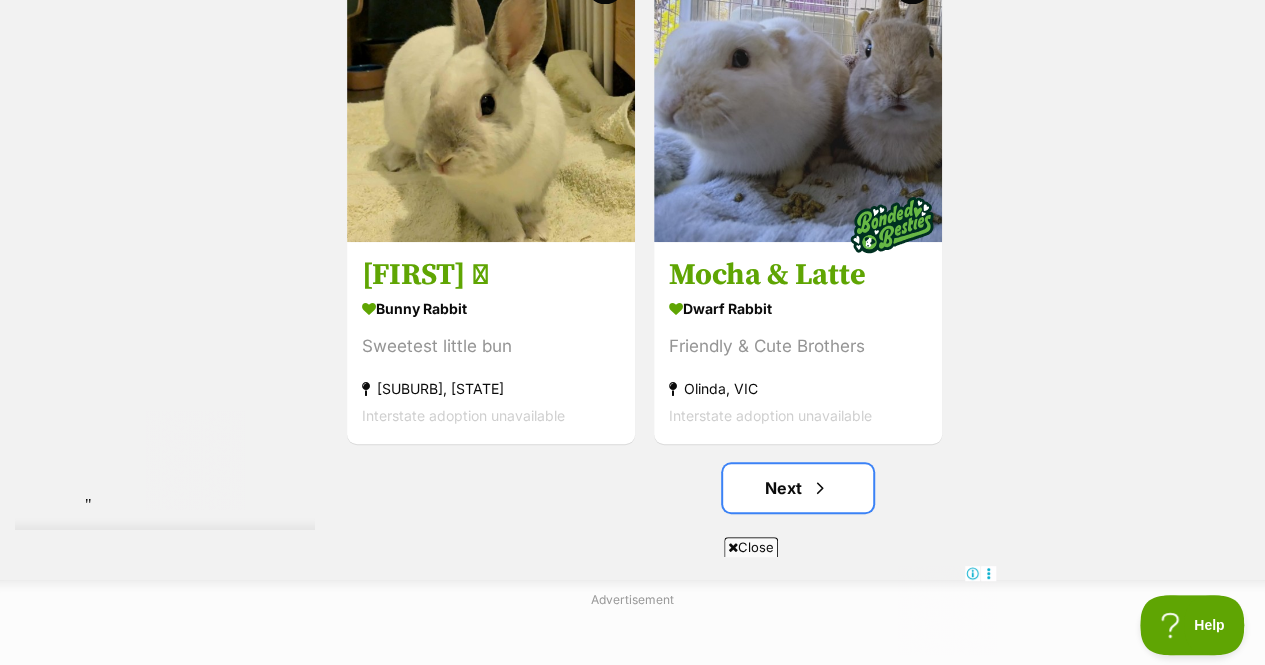click on "Next" at bounding box center [798, 488] 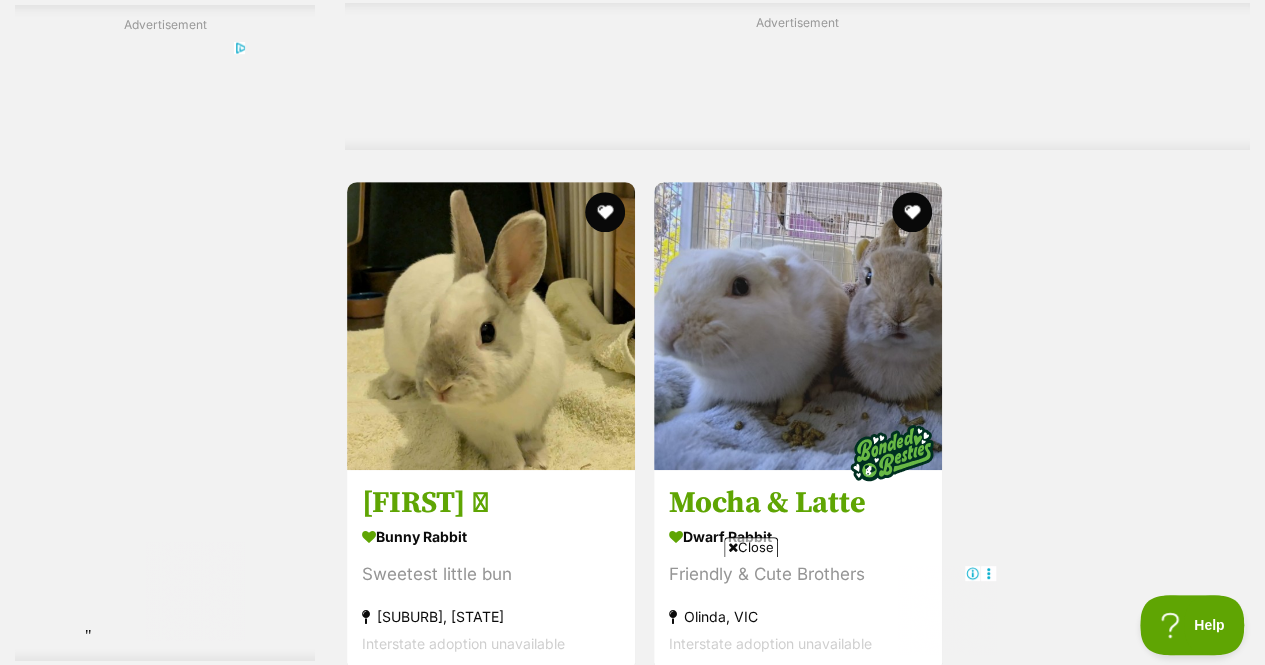 scroll, scrollTop: 4095, scrollLeft: 0, axis: vertical 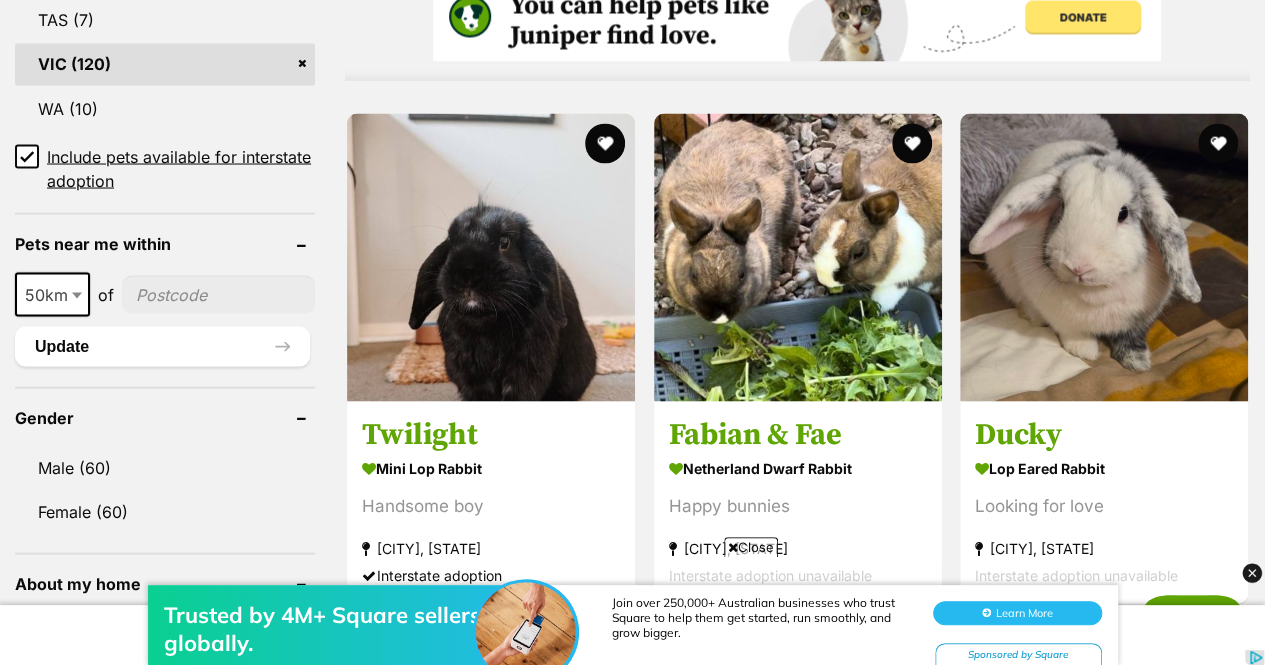 click at bounding box center [491, 257] 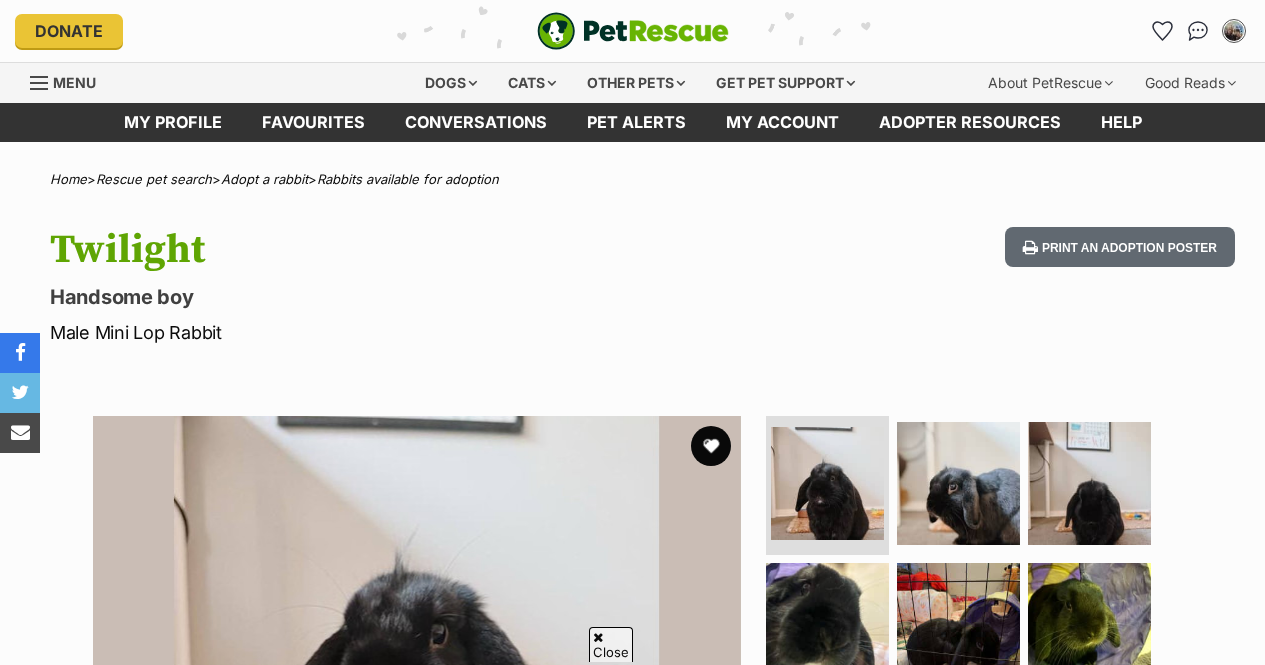 scroll, scrollTop: 419, scrollLeft: 0, axis: vertical 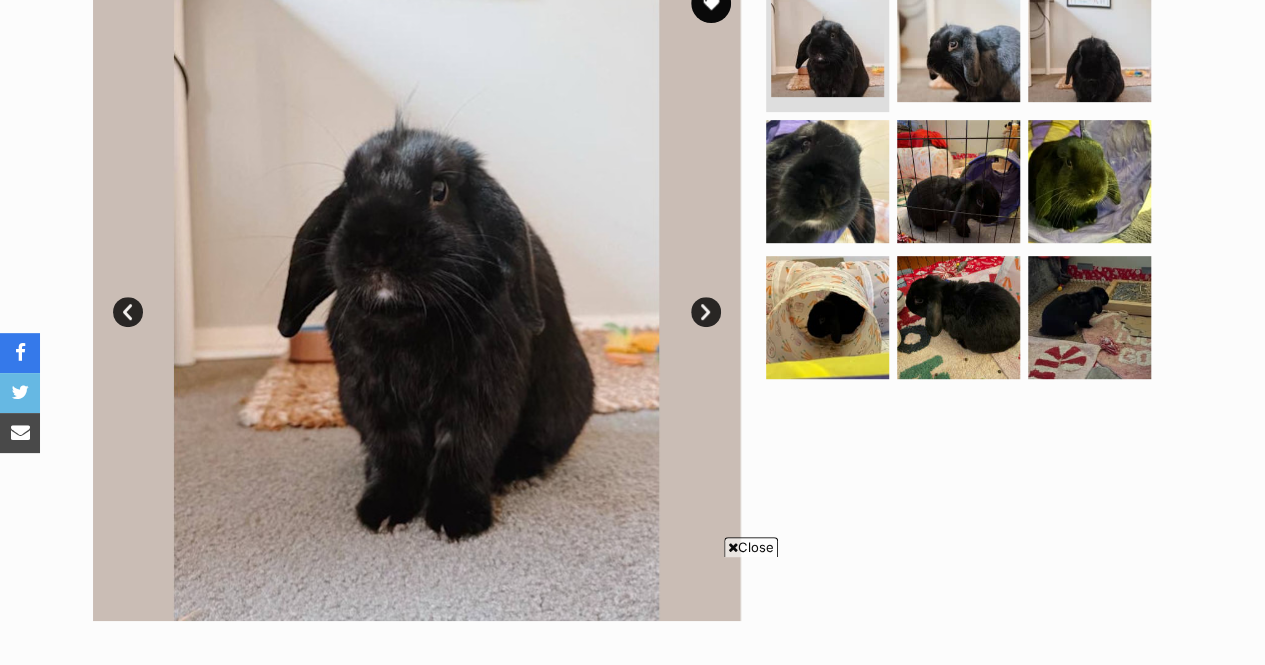 click at bounding box center [417, 297] 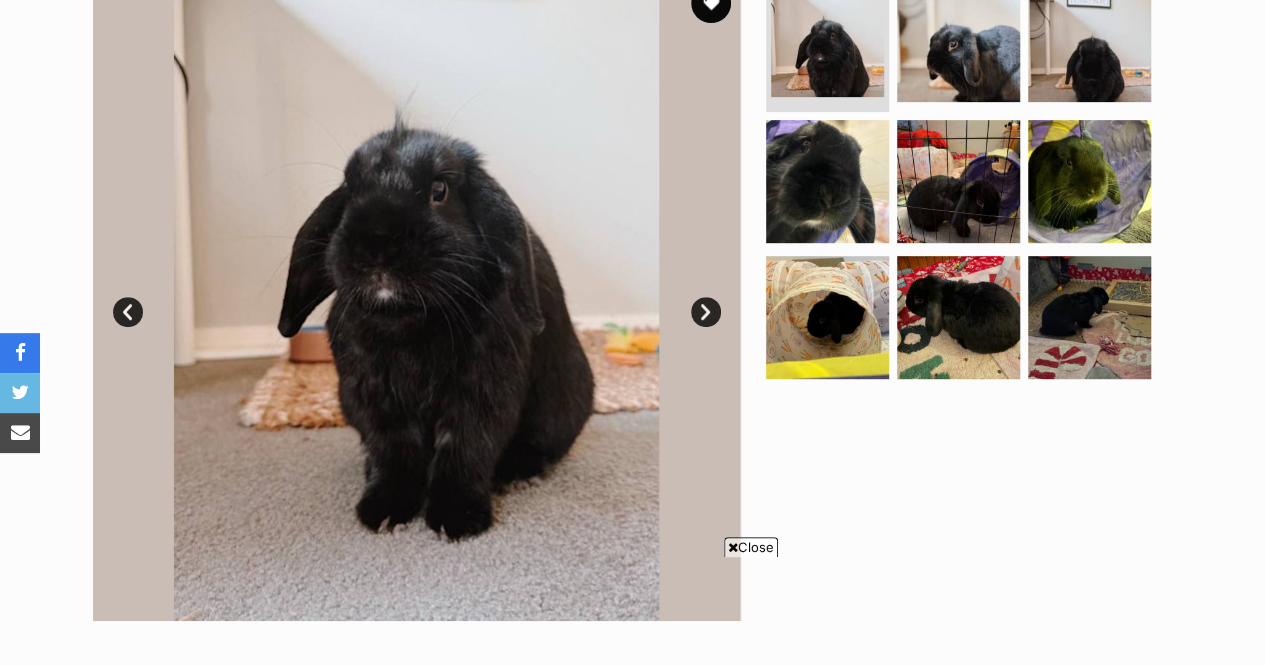 click on "Next" at bounding box center (706, 312) 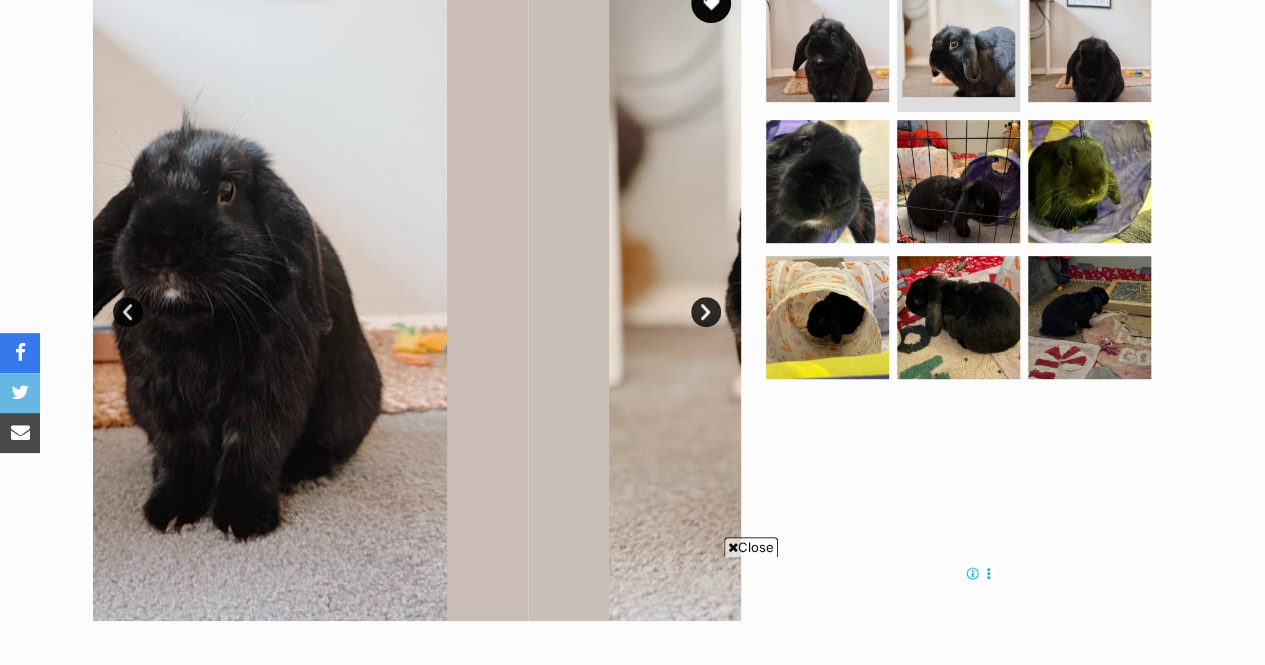 scroll, scrollTop: 0, scrollLeft: 0, axis: both 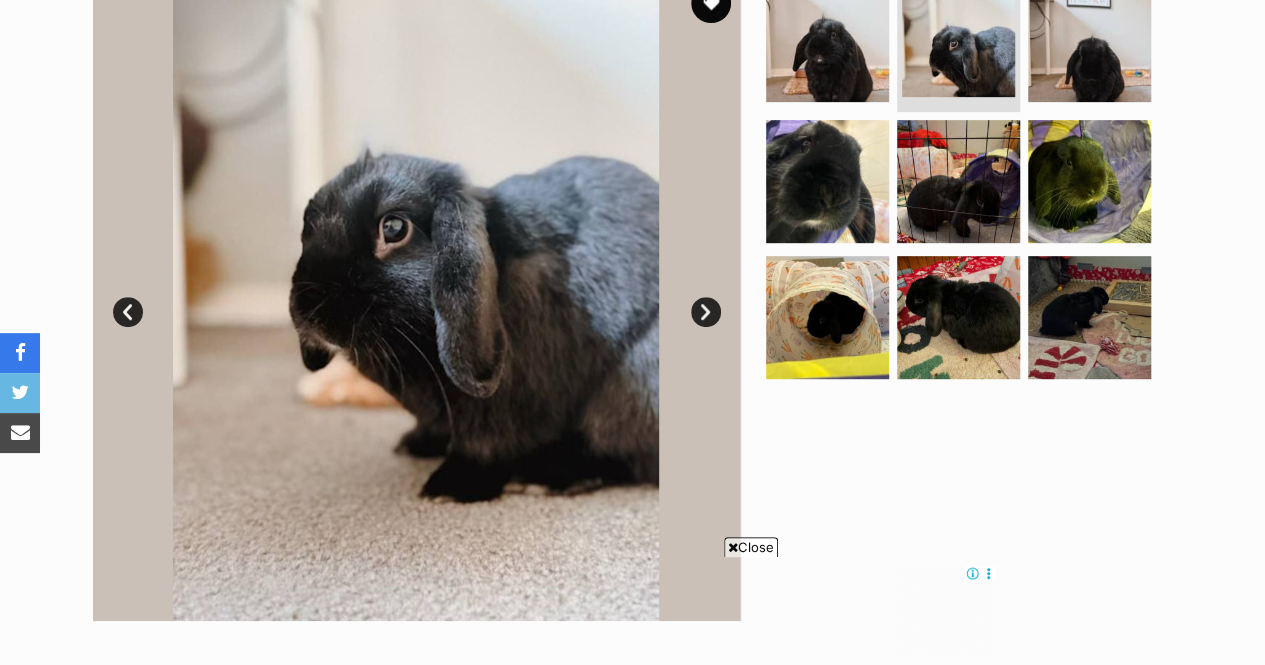 click on "Next" at bounding box center [706, 312] 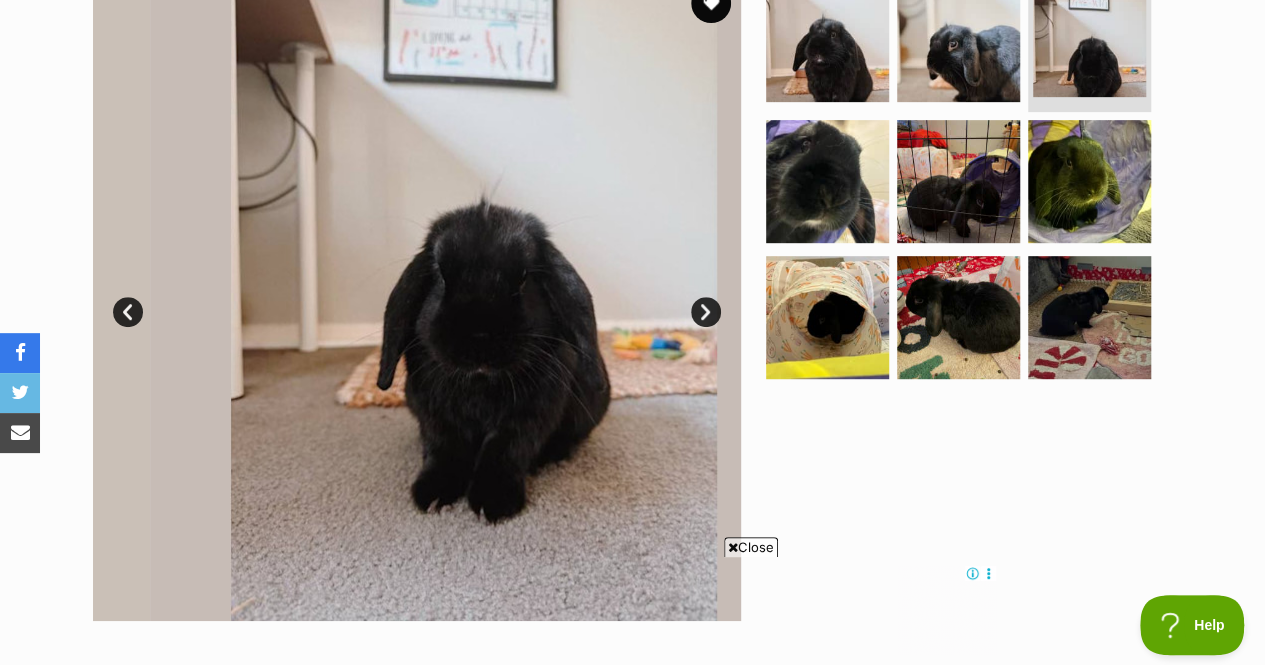 scroll, scrollTop: 0, scrollLeft: 0, axis: both 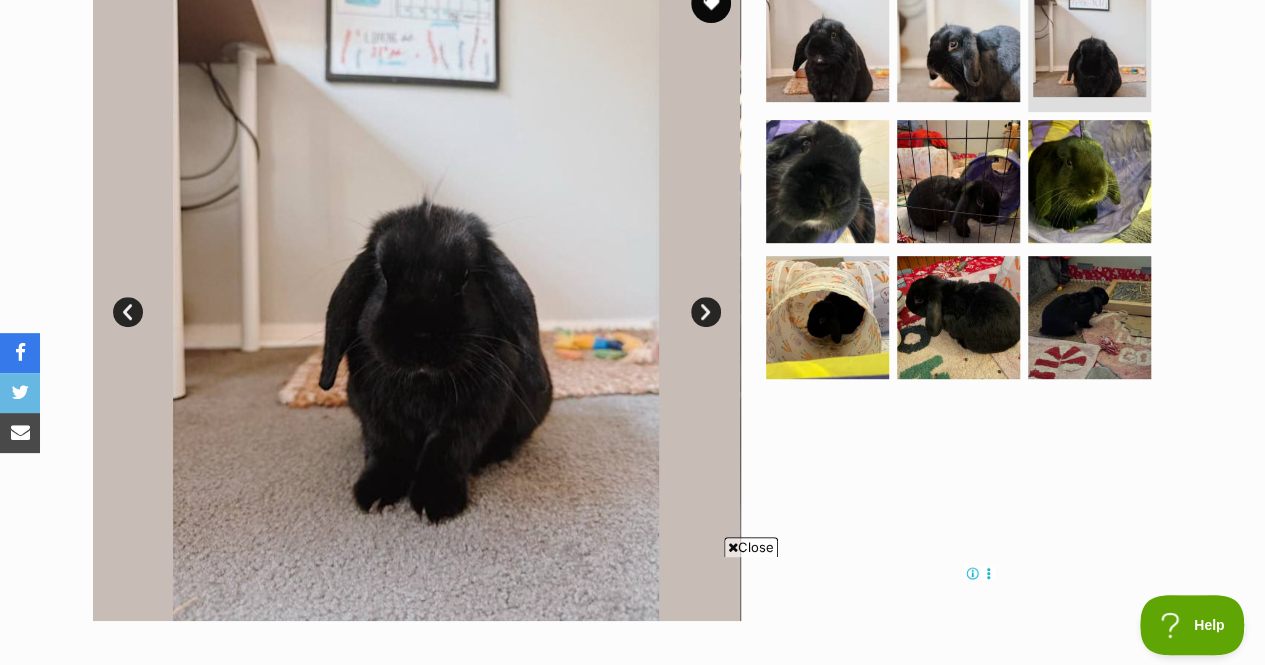 click on "Next" at bounding box center [706, 312] 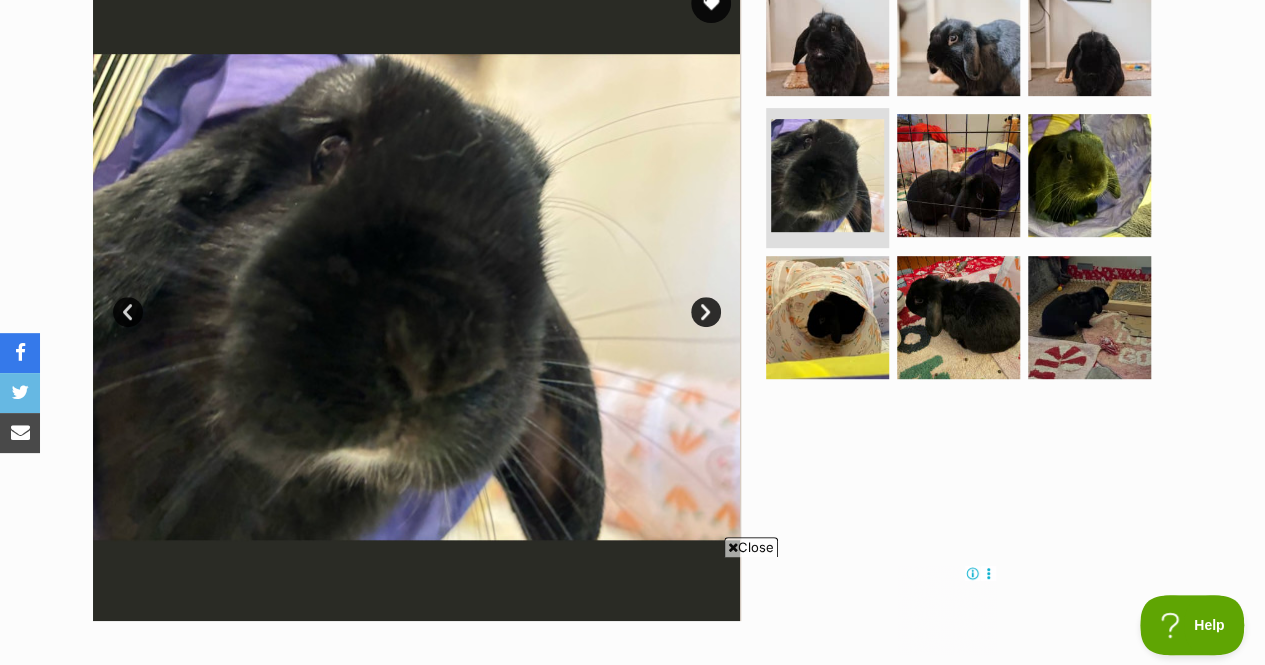 scroll, scrollTop: 0, scrollLeft: 0, axis: both 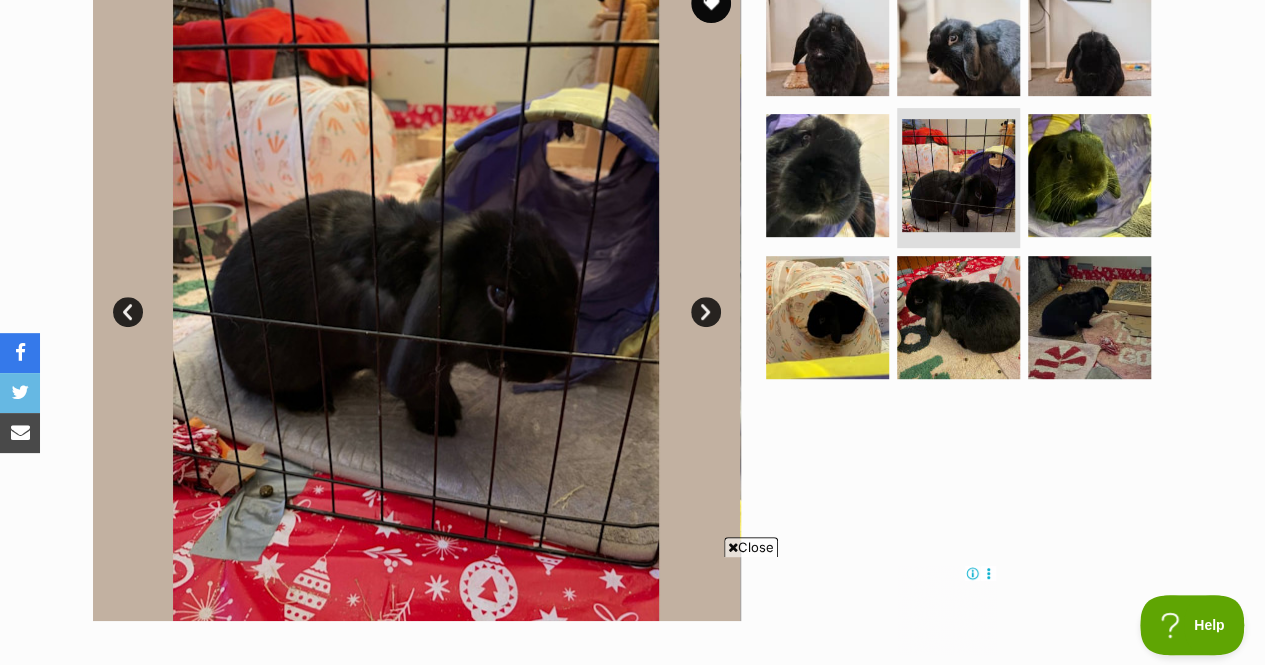 click on "Next" at bounding box center (706, 312) 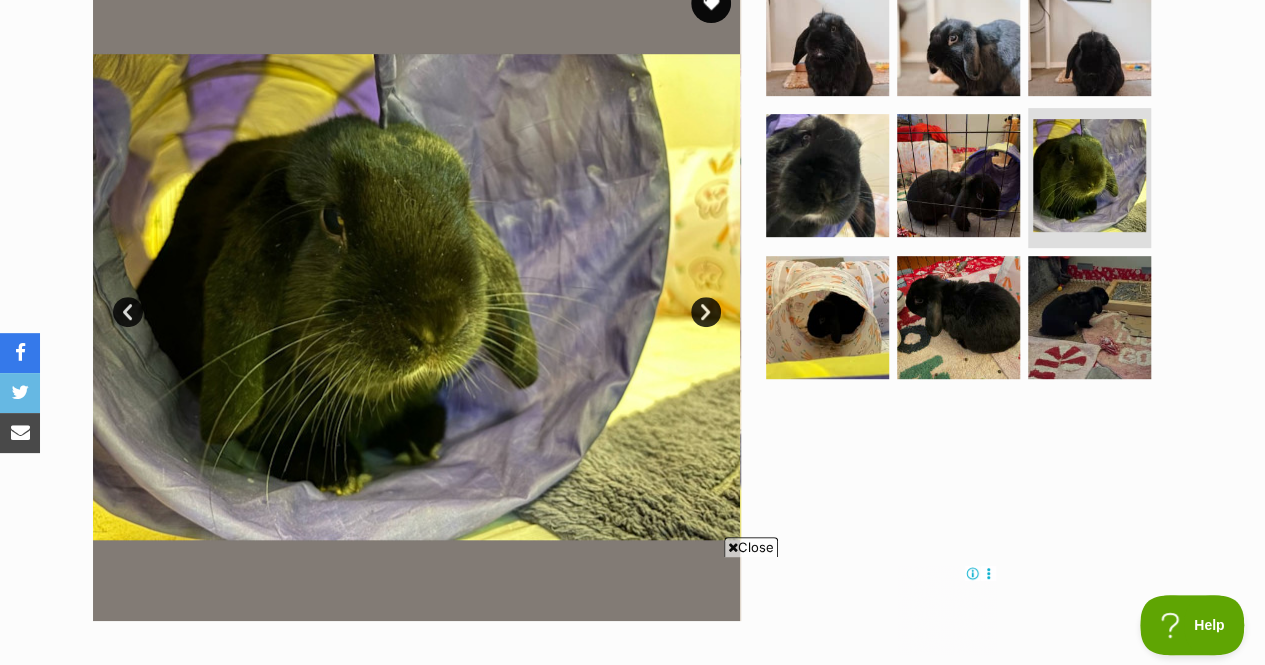 scroll, scrollTop: 0, scrollLeft: 0, axis: both 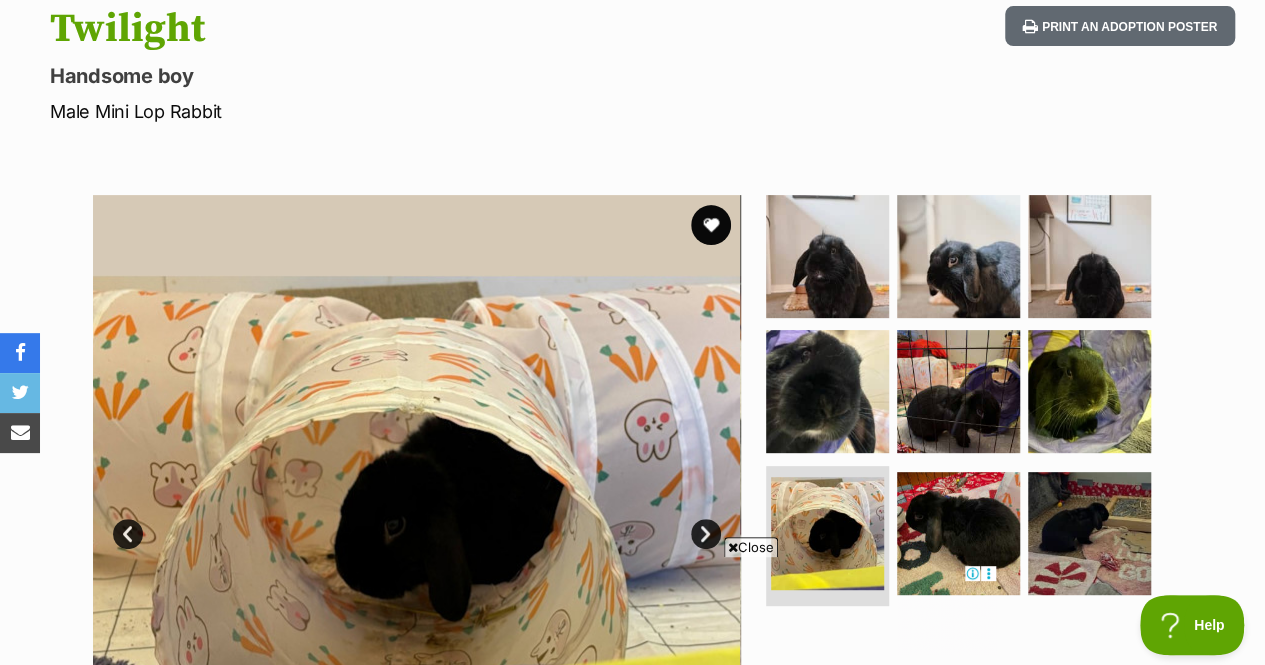 click at bounding box center [711, 225] 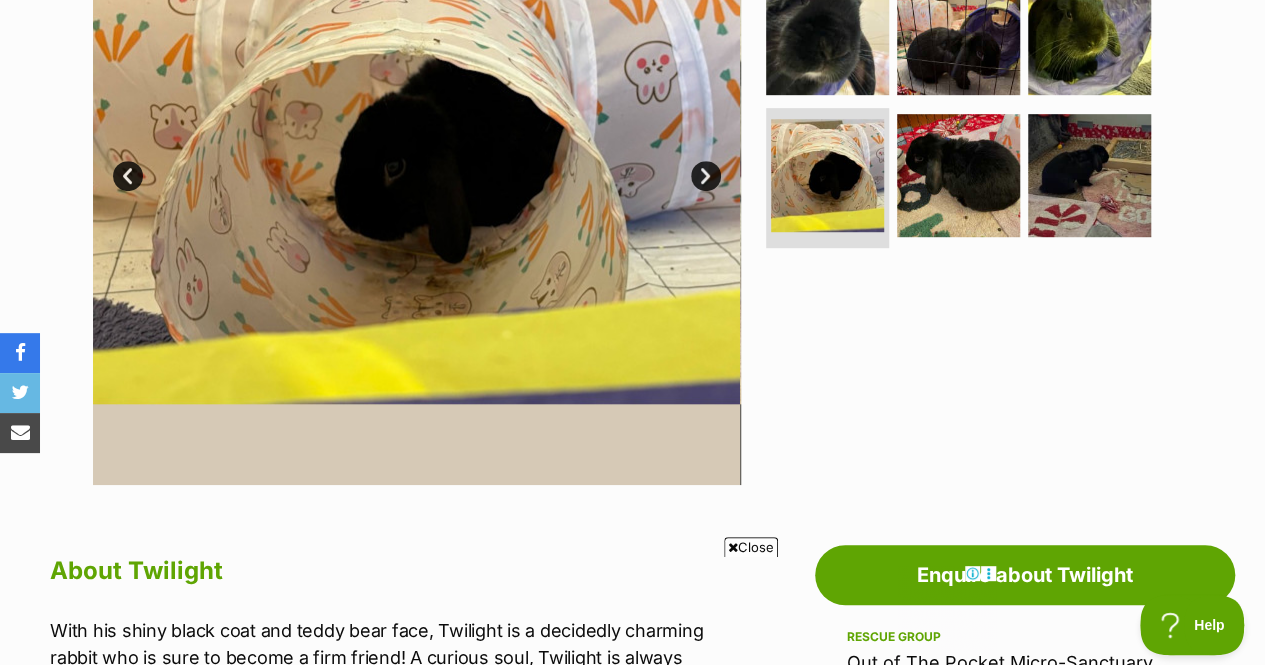 scroll, scrollTop: 505, scrollLeft: 0, axis: vertical 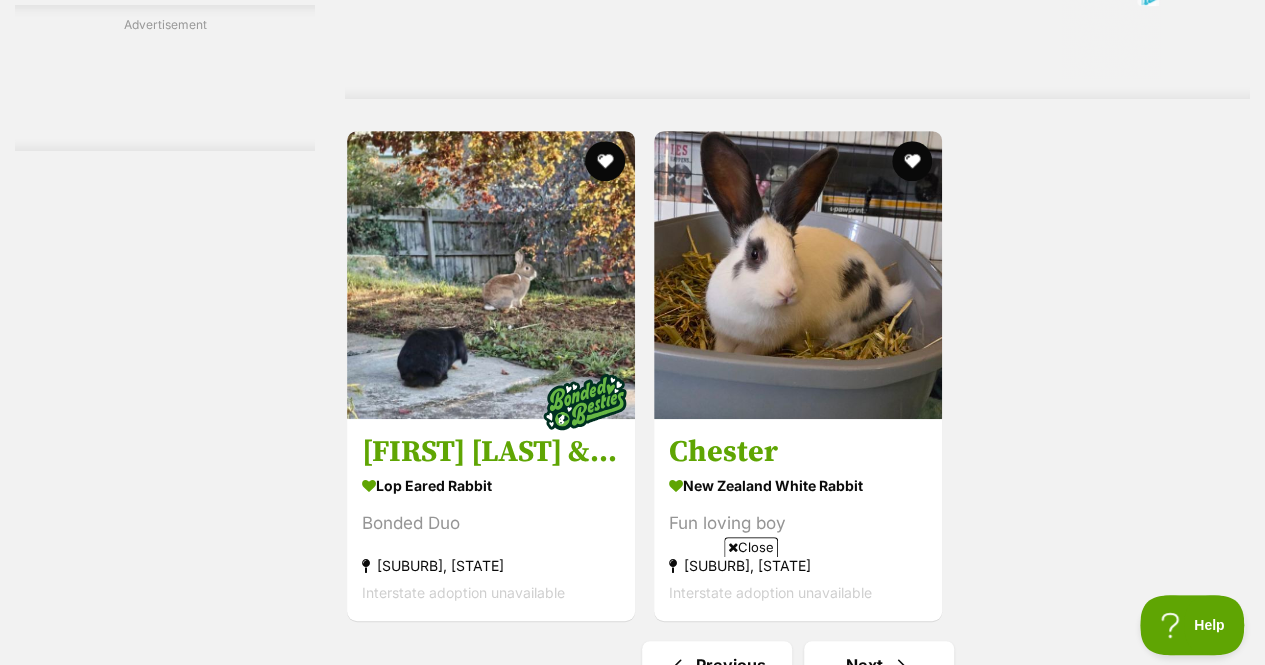 click at bounding box center (491, 275) 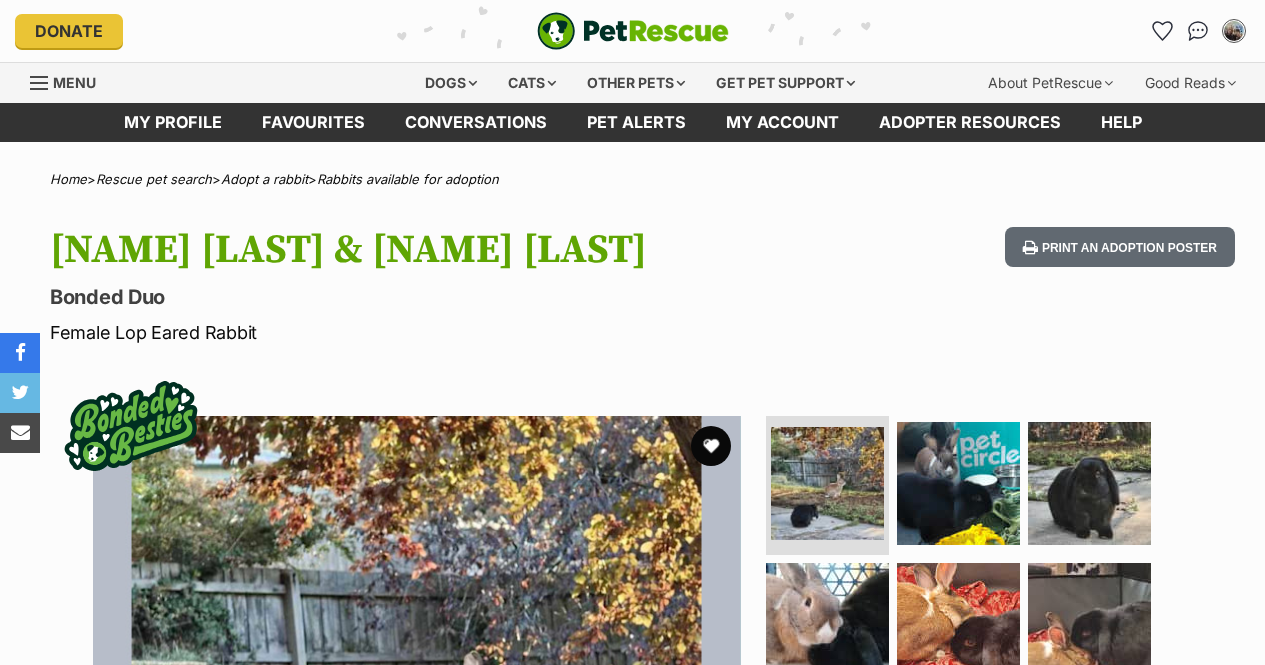 scroll, scrollTop: 0, scrollLeft: 0, axis: both 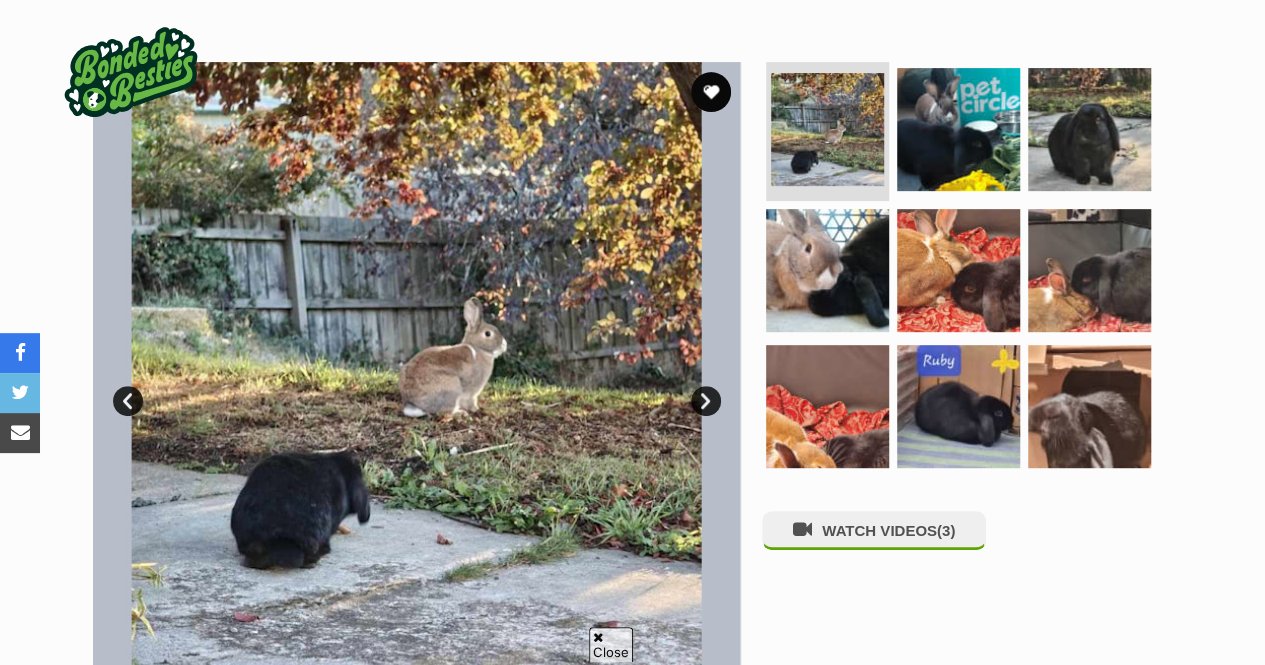 click on "Next" at bounding box center [706, 401] 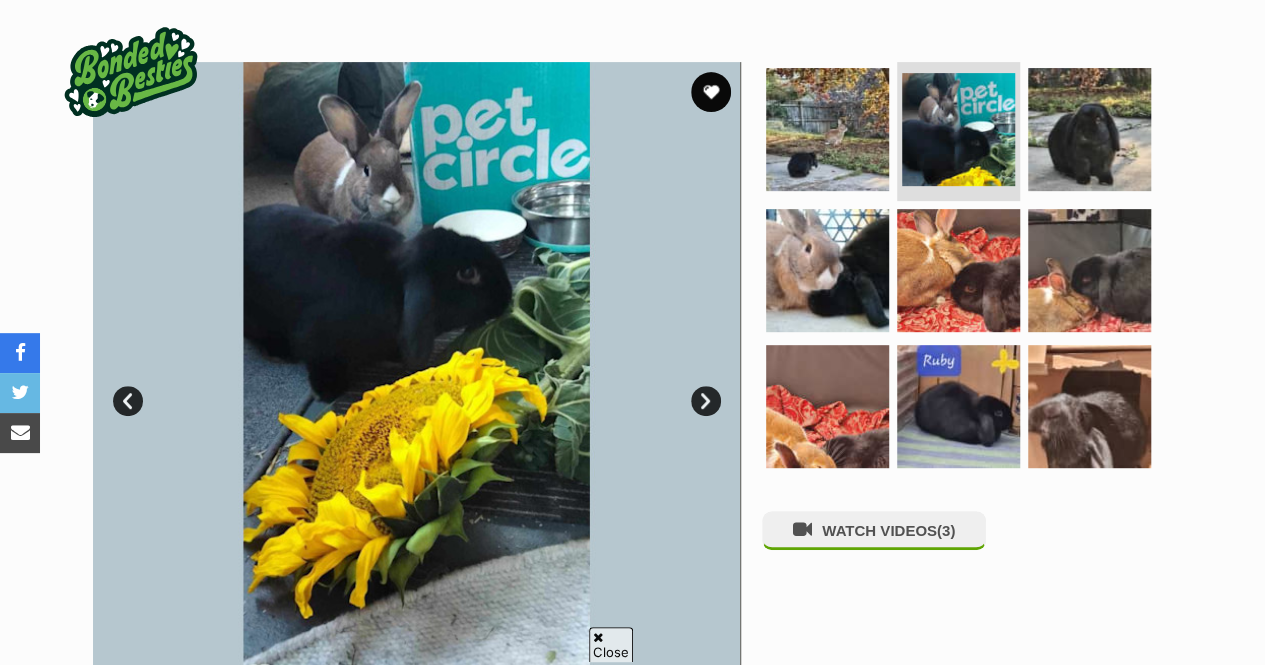 click on "Next" at bounding box center [706, 401] 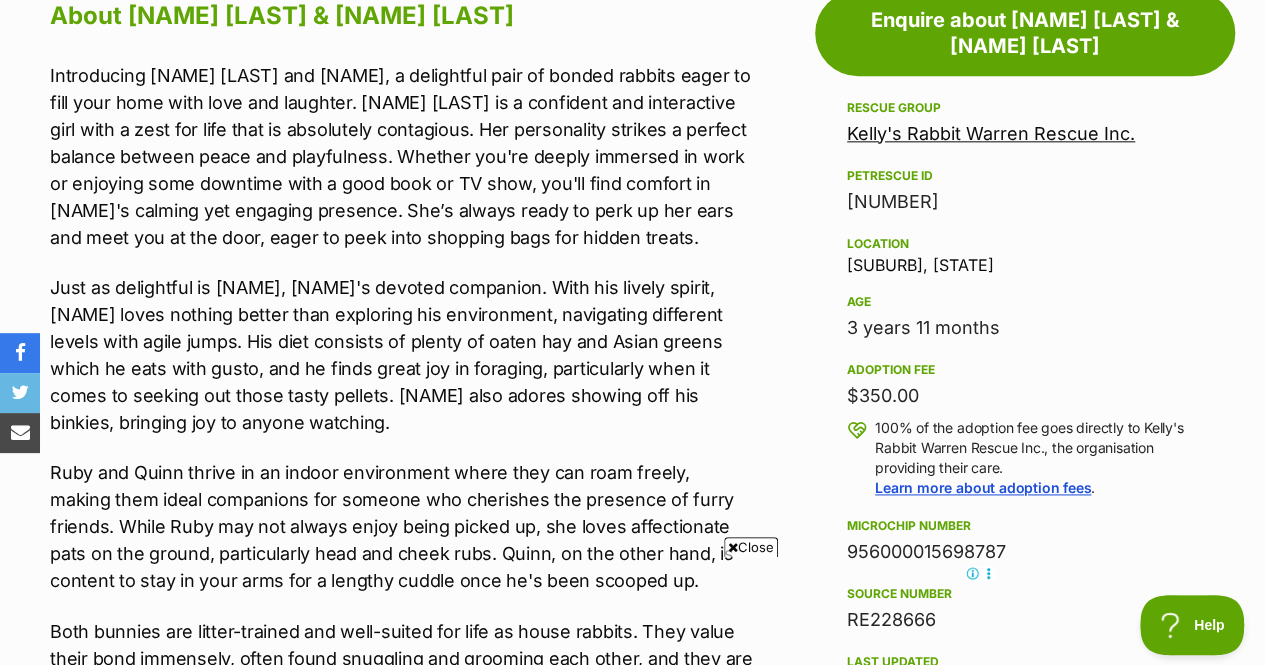 scroll, scrollTop: 0, scrollLeft: 0, axis: both 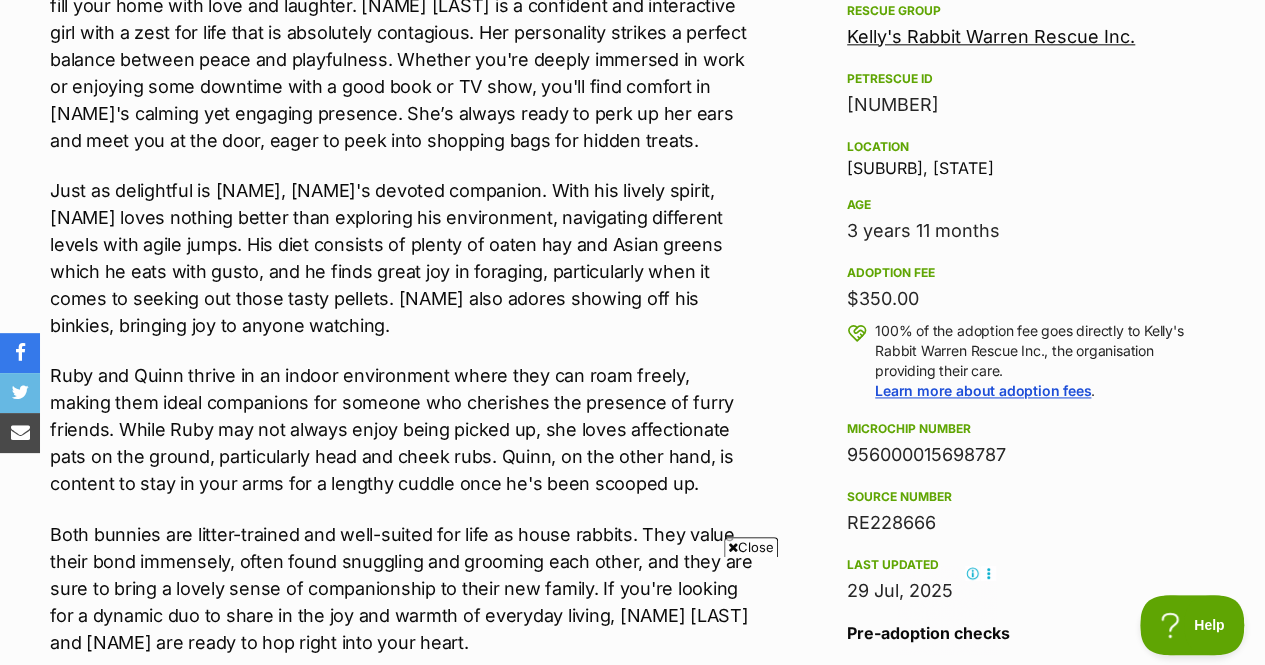 click on "Ruby and Quinn thrive in an indoor environment where they can roam freely, making them ideal companions for someone who cherishes the presence of furry friends. While Ruby may not always enjoy being picked up, she loves affectionate pats on the ground, particularly head and cheek rubs. Quinn, on the other hand, is content to stay in your arms for a lengthy cuddle once he's been scooped up." at bounding box center (401, 429) 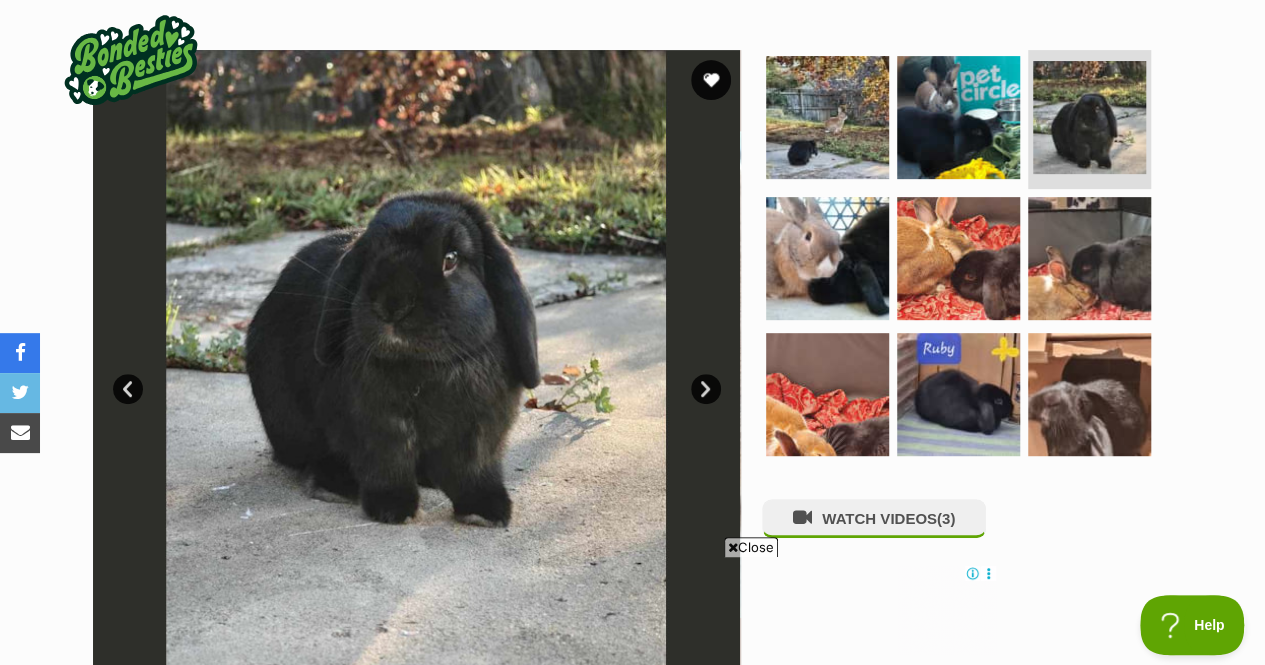 scroll, scrollTop: 0, scrollLeft: 0, axis: both 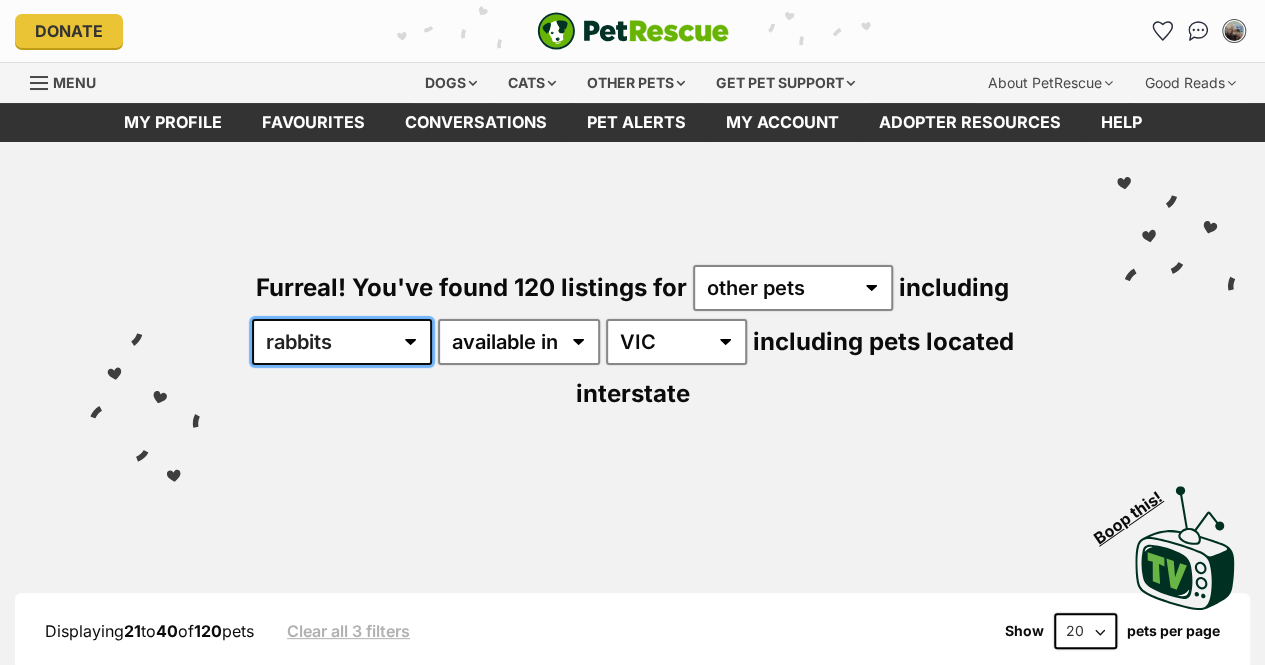 click on "all other pets
Birds
Chickens
Cows
Ducks
Goats
Guinea Pigs
Horses
Mice
Pigs
Rabbits
Rats
Sheep" at bounding box center [342, 342] 